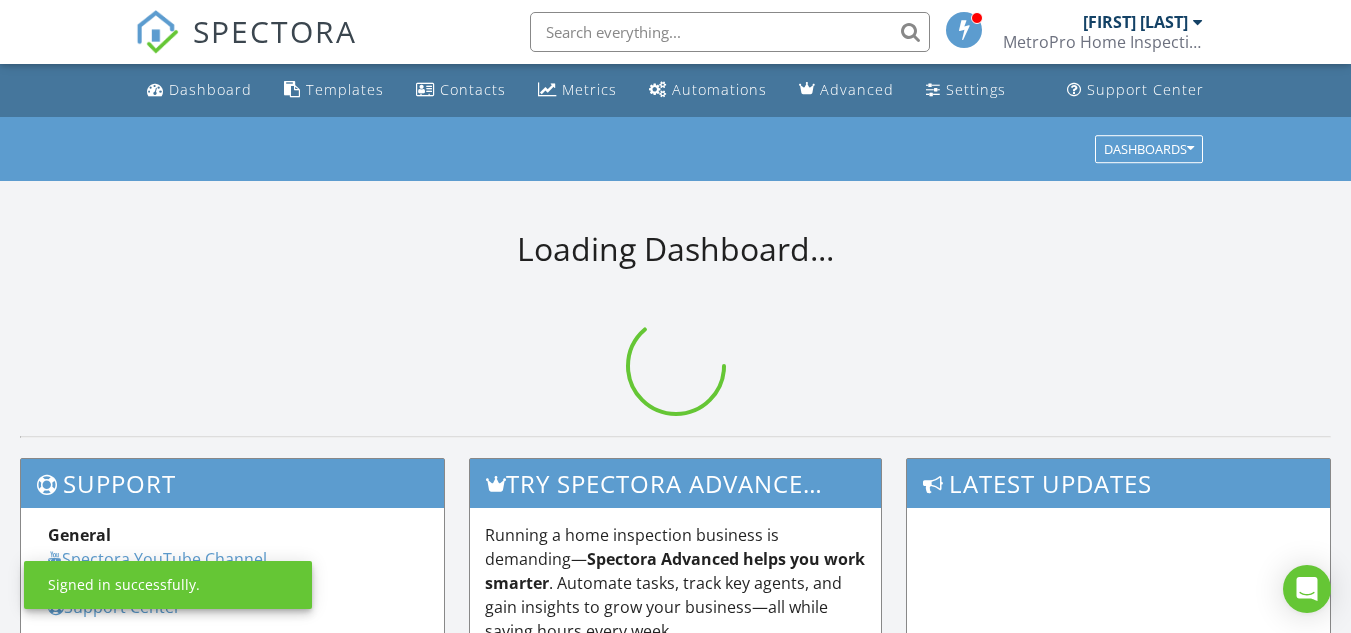 scroll, scrollTop: 0, scrollLeft: 0, axis: both 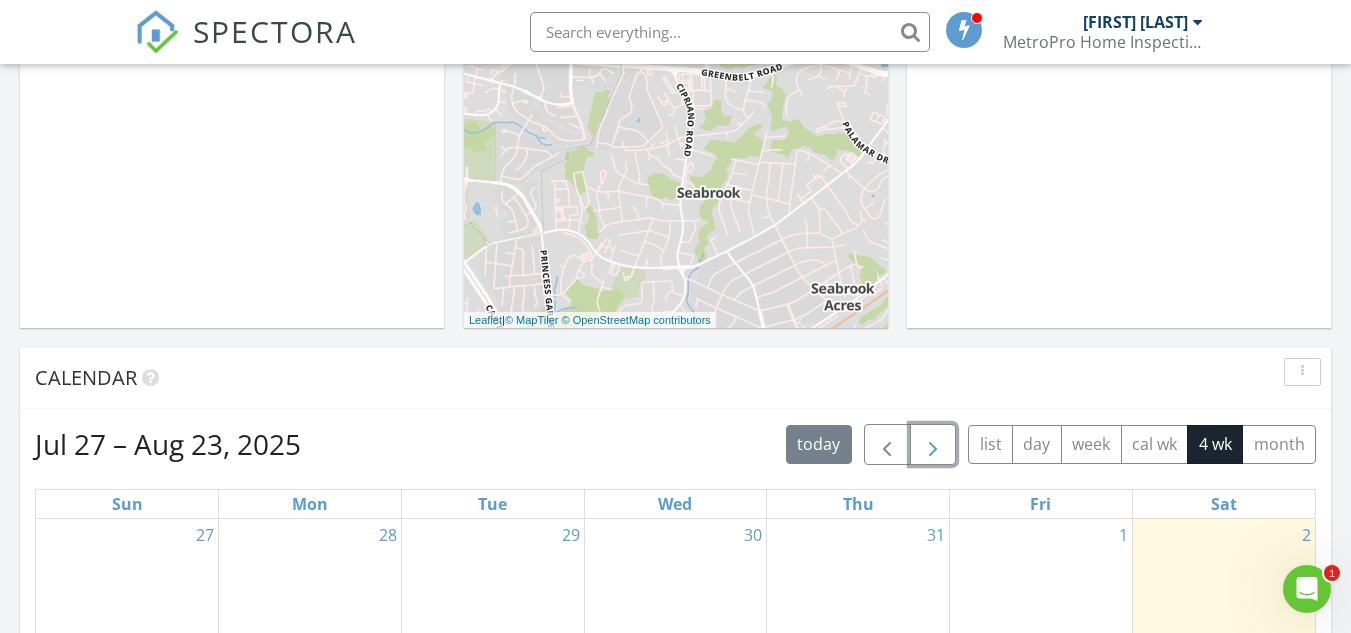 click at bounding box center (933, 445) 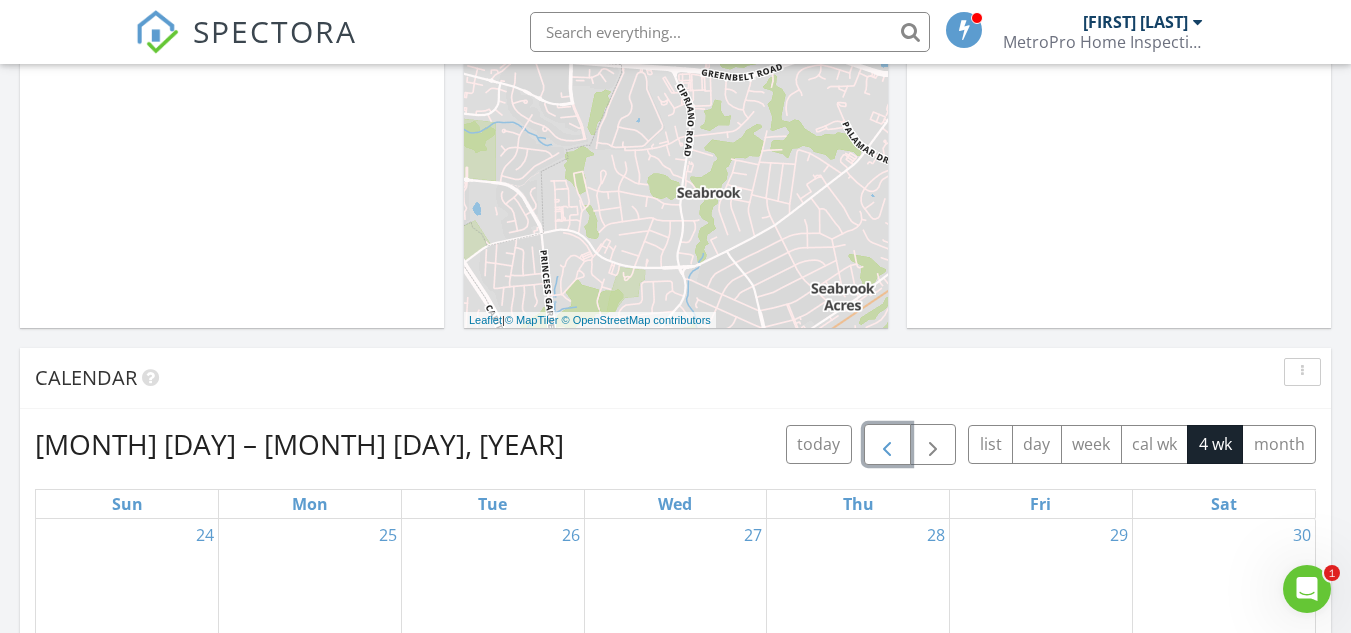 click at bounding box center (887, 445) 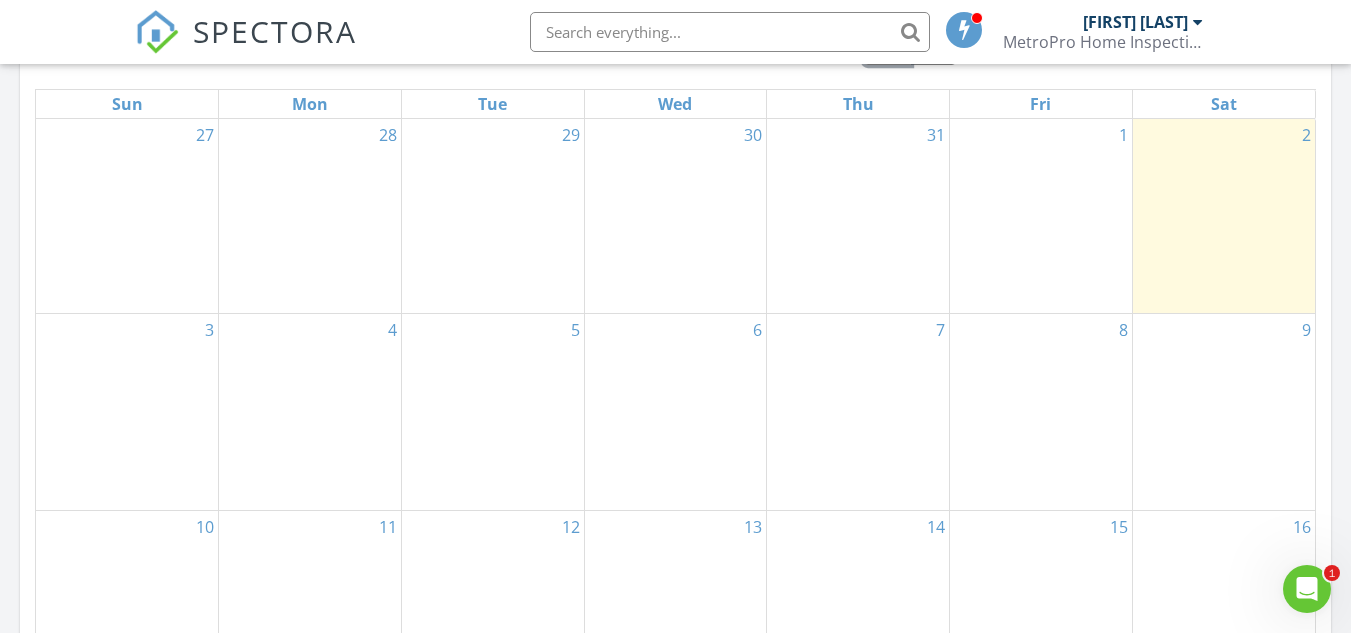 scroll, scrollTop: 862, scrollLeft: 0, axis: vertical 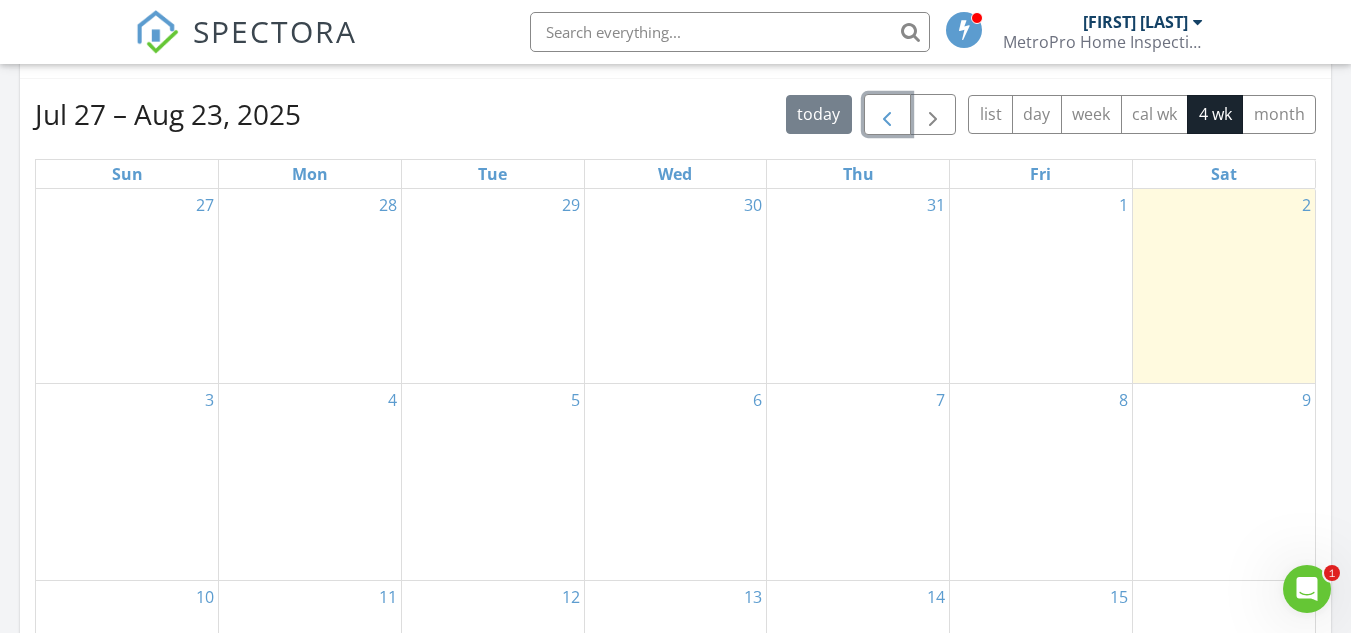 click on "3" at bounding box center [127, 481] 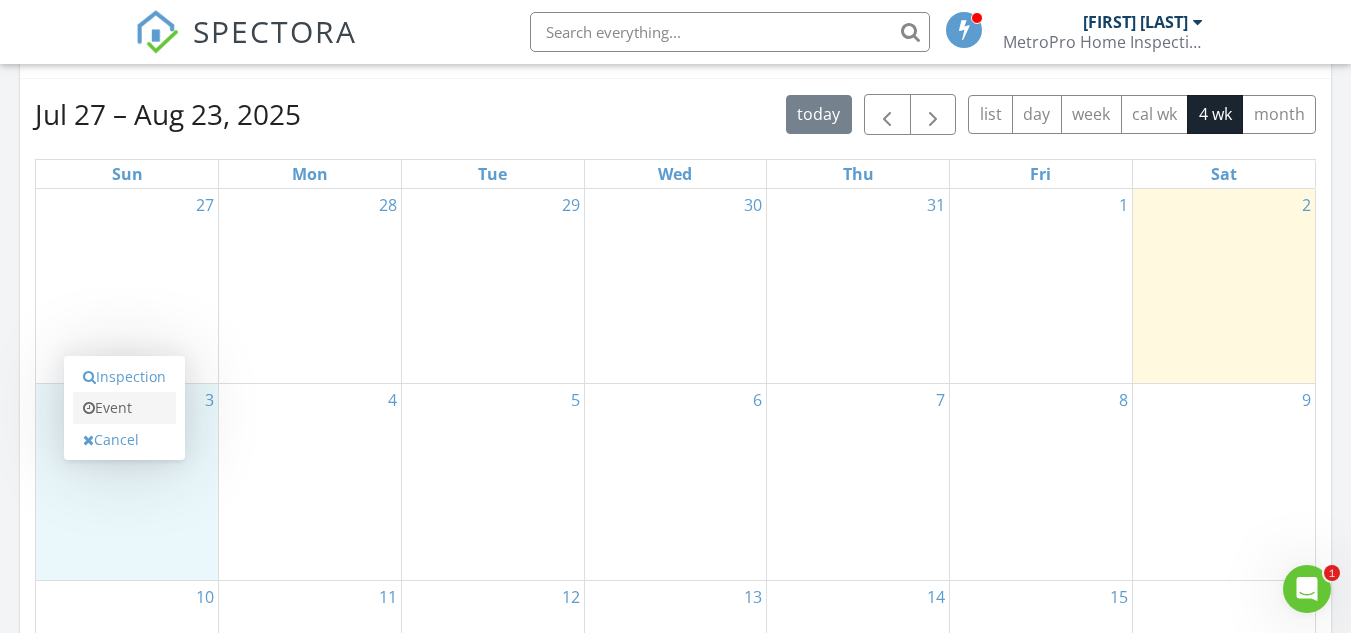 click on "Event" at bounding box center [124, 408] 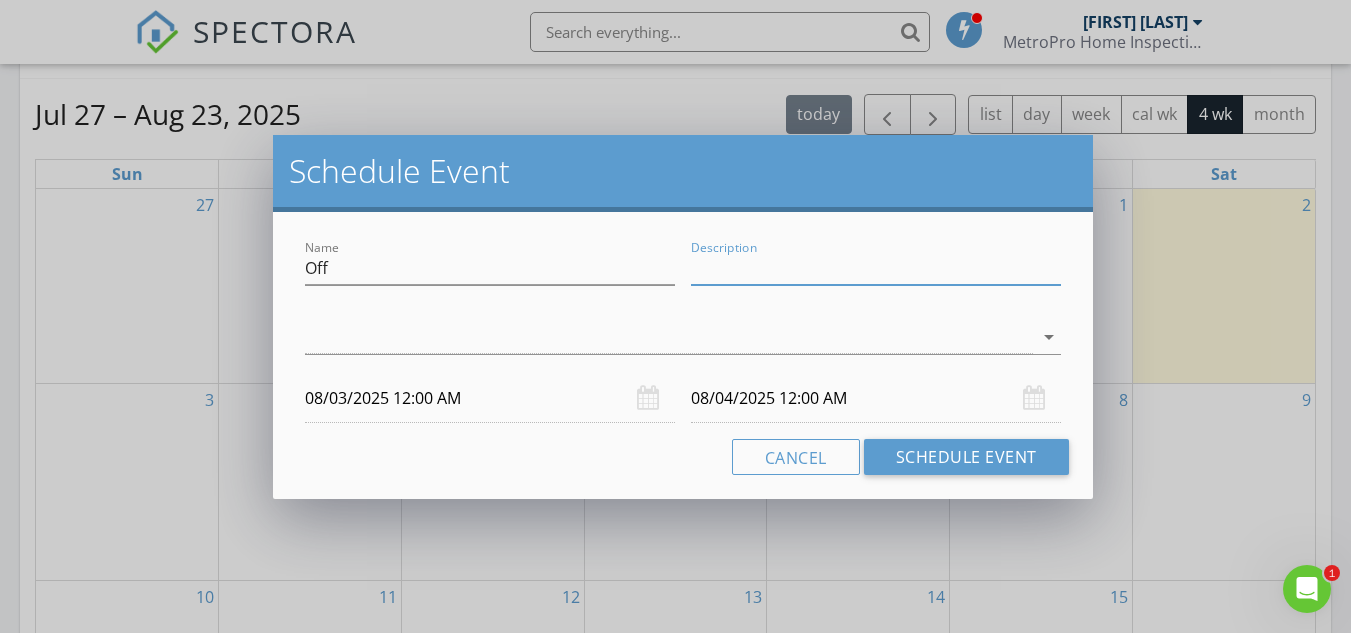 click on "Description" at bounding box center [876, 268] 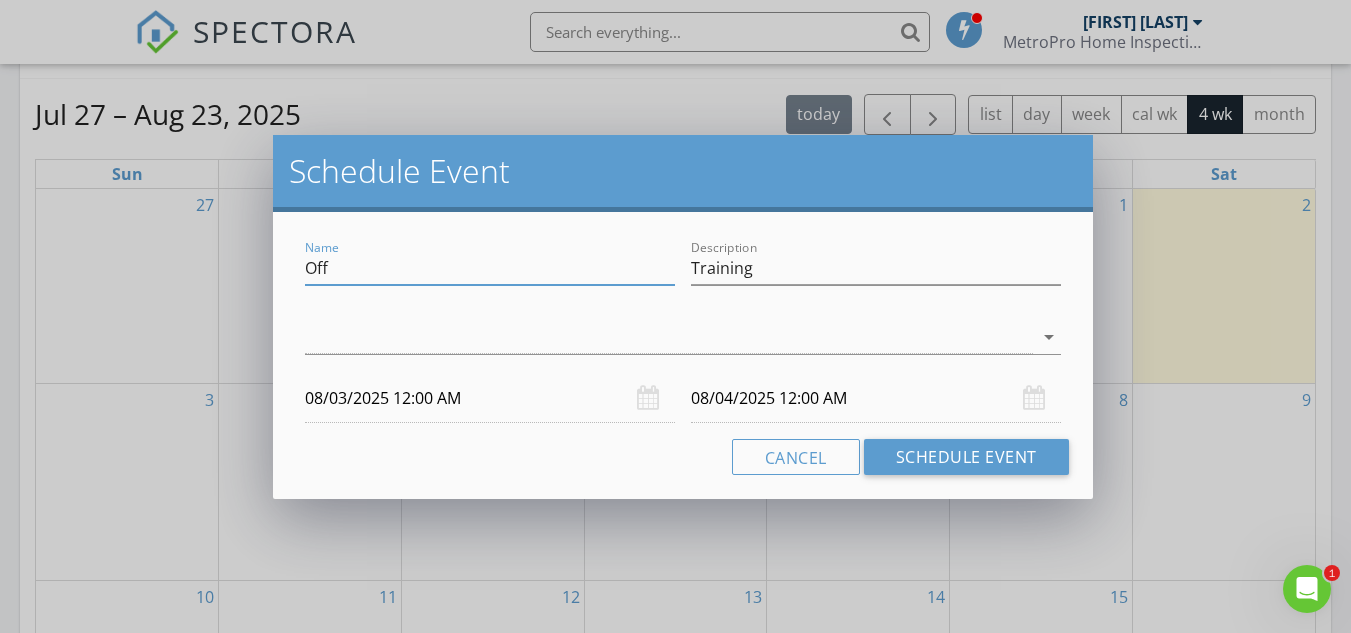 click on "Off" at bounding box center [490, 268] 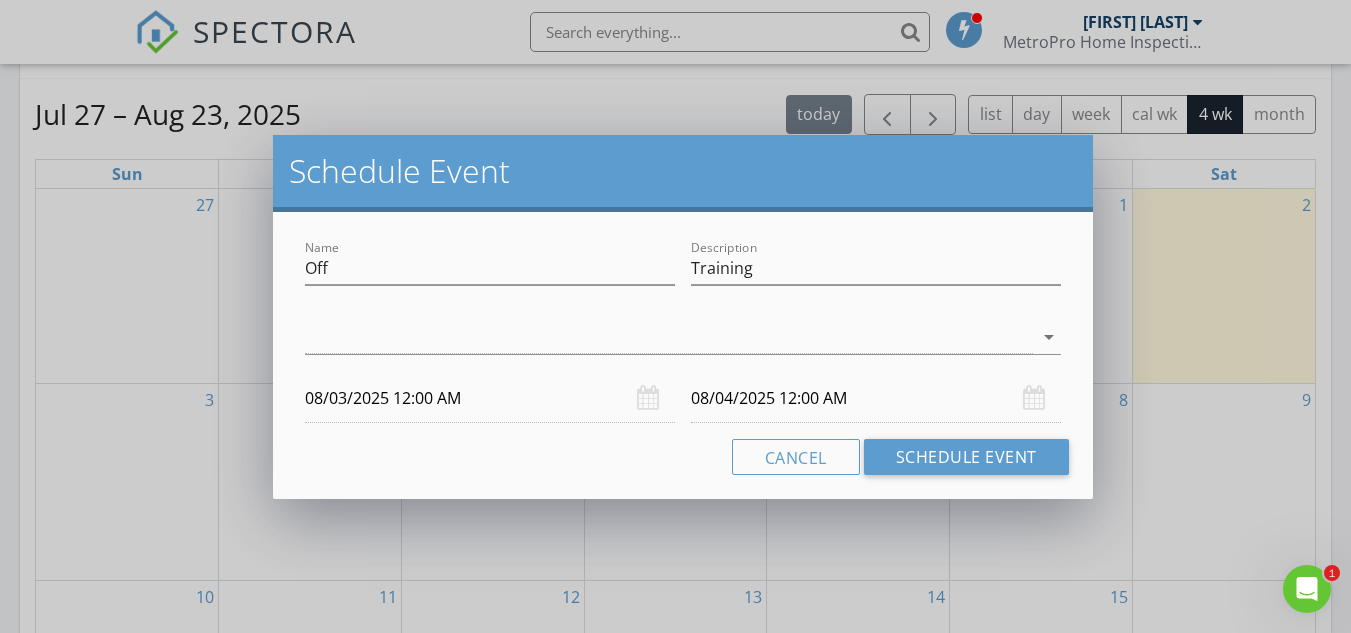 click on "check_box_outline_blank   Craig Hall   arrow_drop_down" at bounding box center [683, 341] 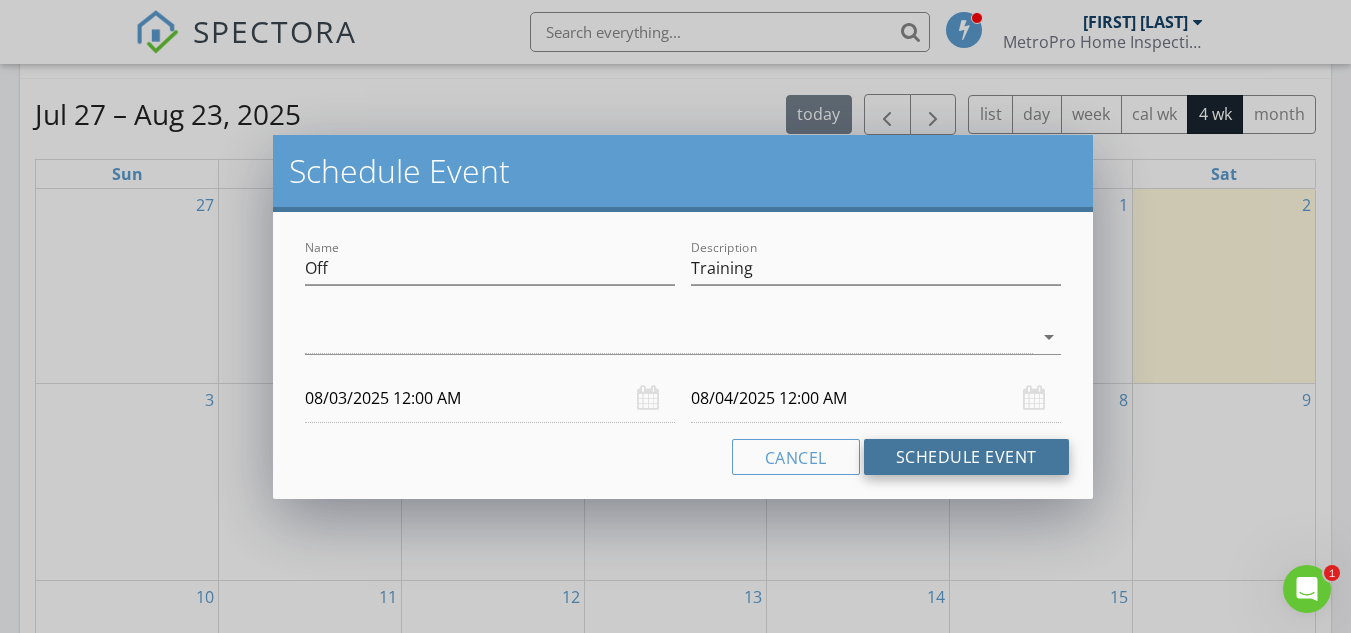 click on "Schedule Event" at bounding box center [966, 457] 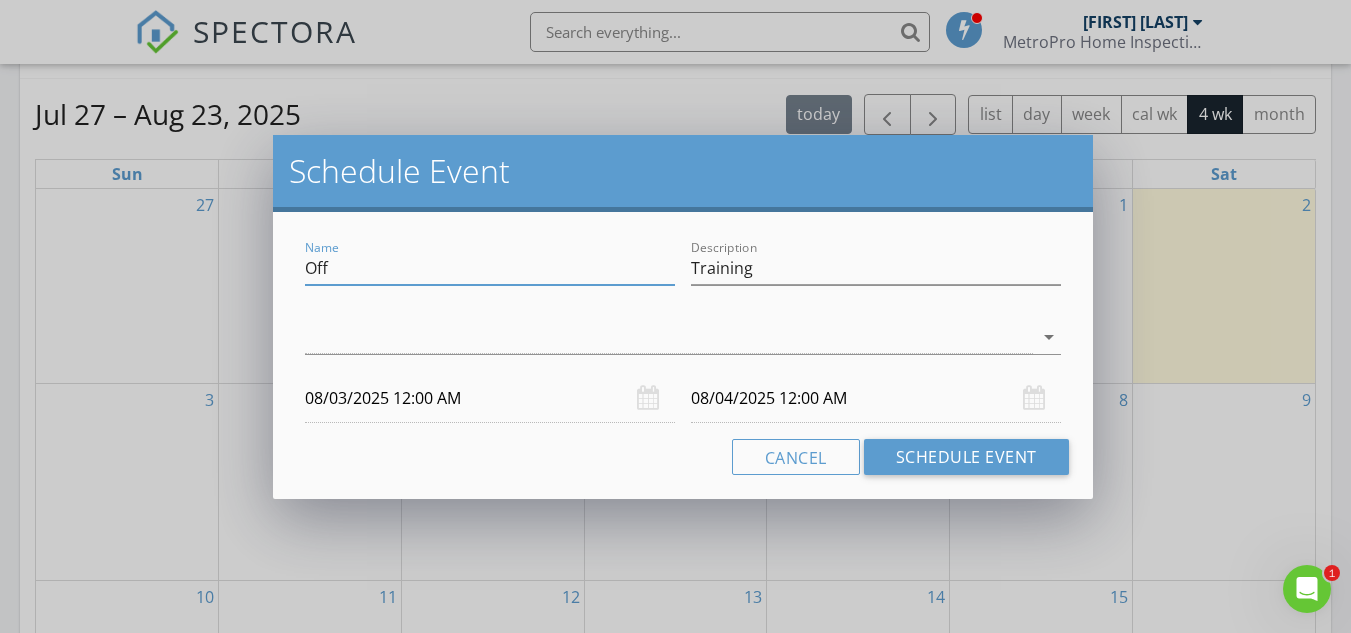 click on "Off" at bounding box center [490, 268] 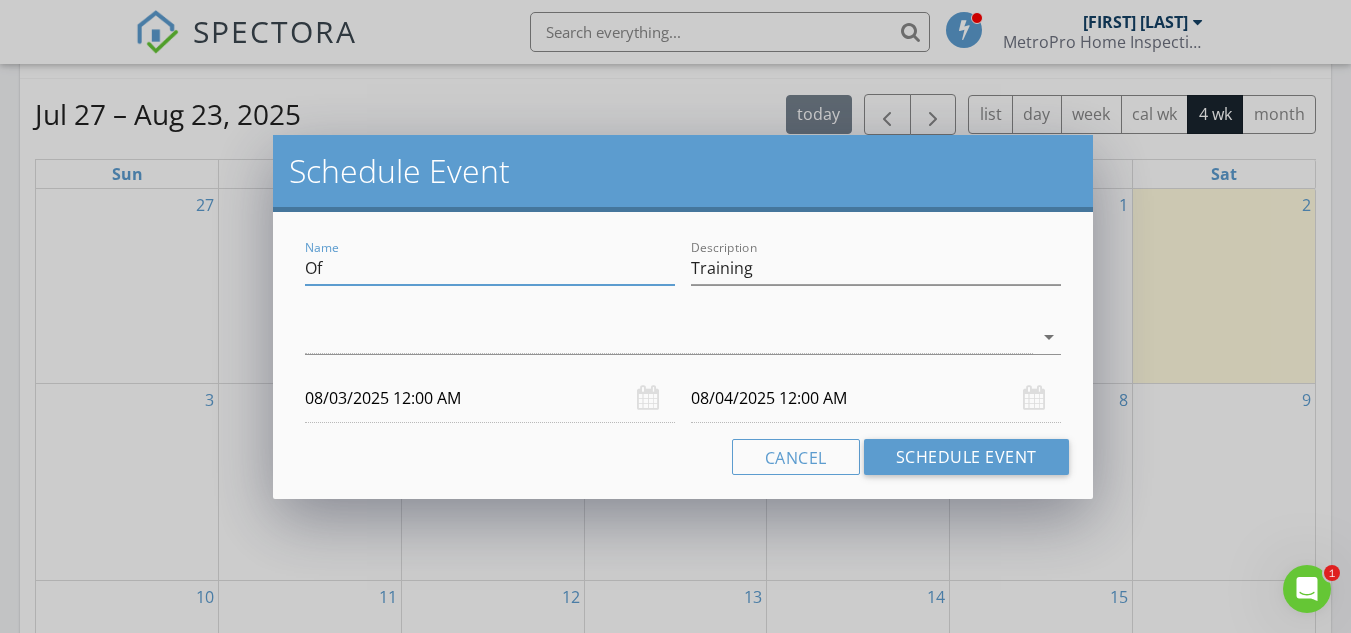 type on "O" 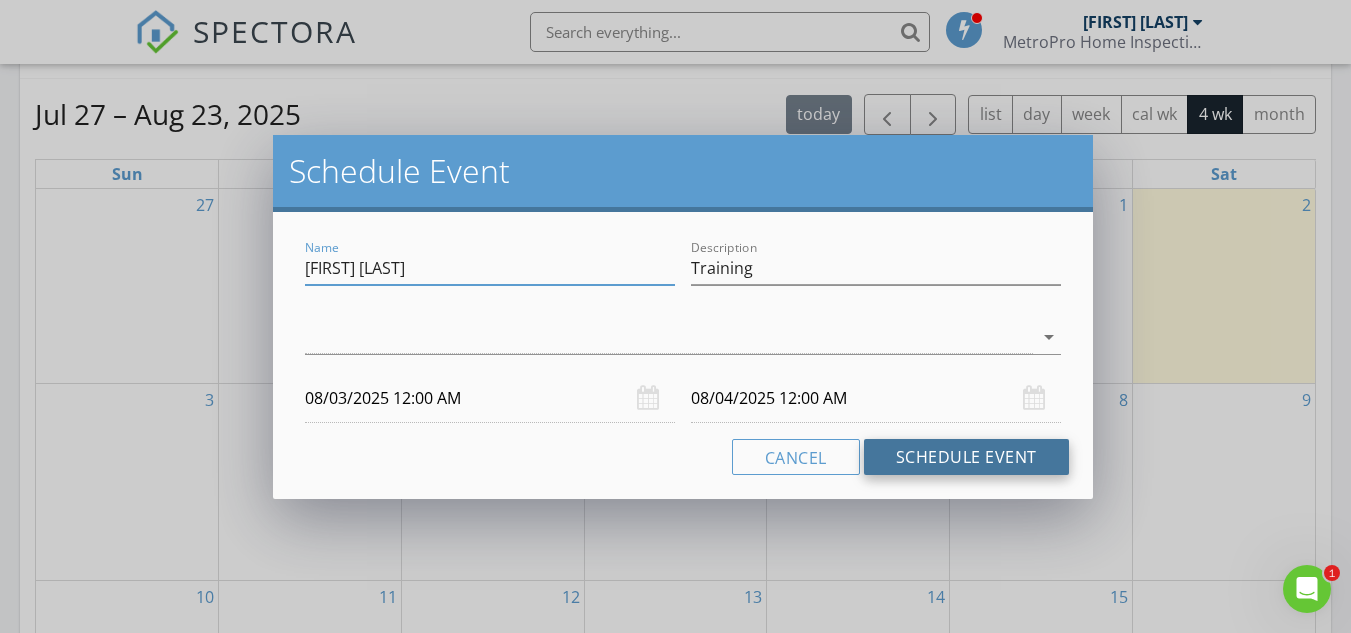 click on "Schedule Event" at bounding box center [966, 457] 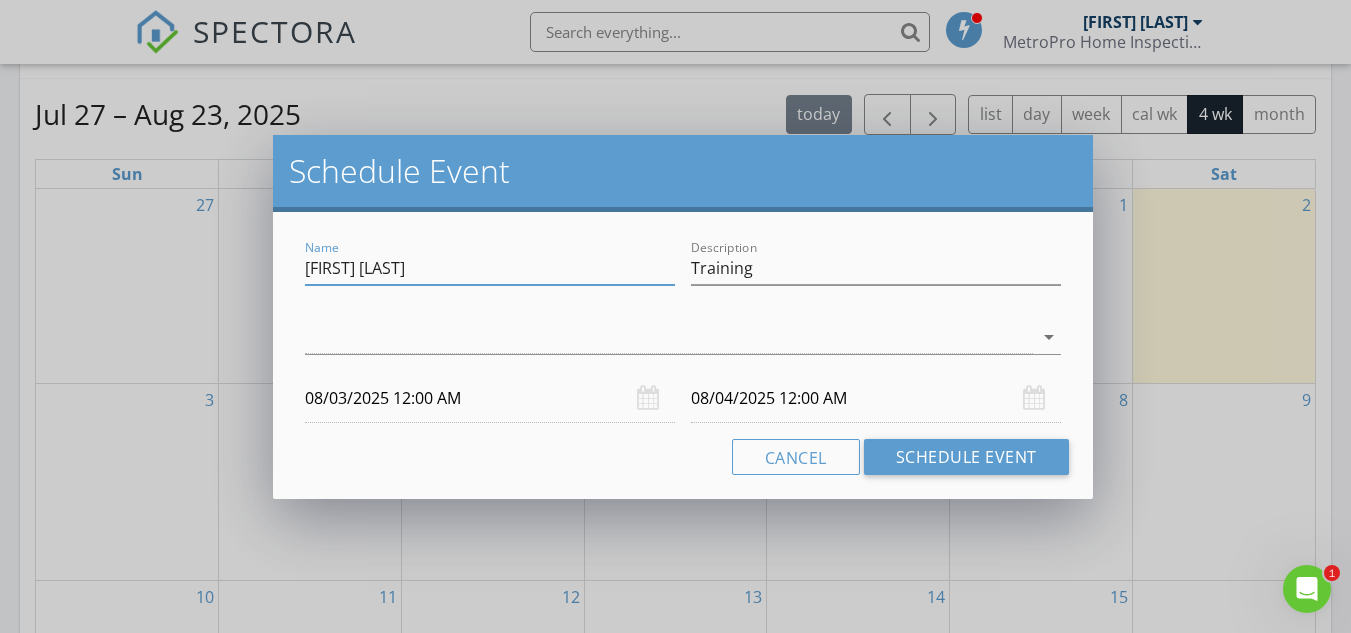 click on "[FIRST] [LAST]" at bounding box center [490, 268] 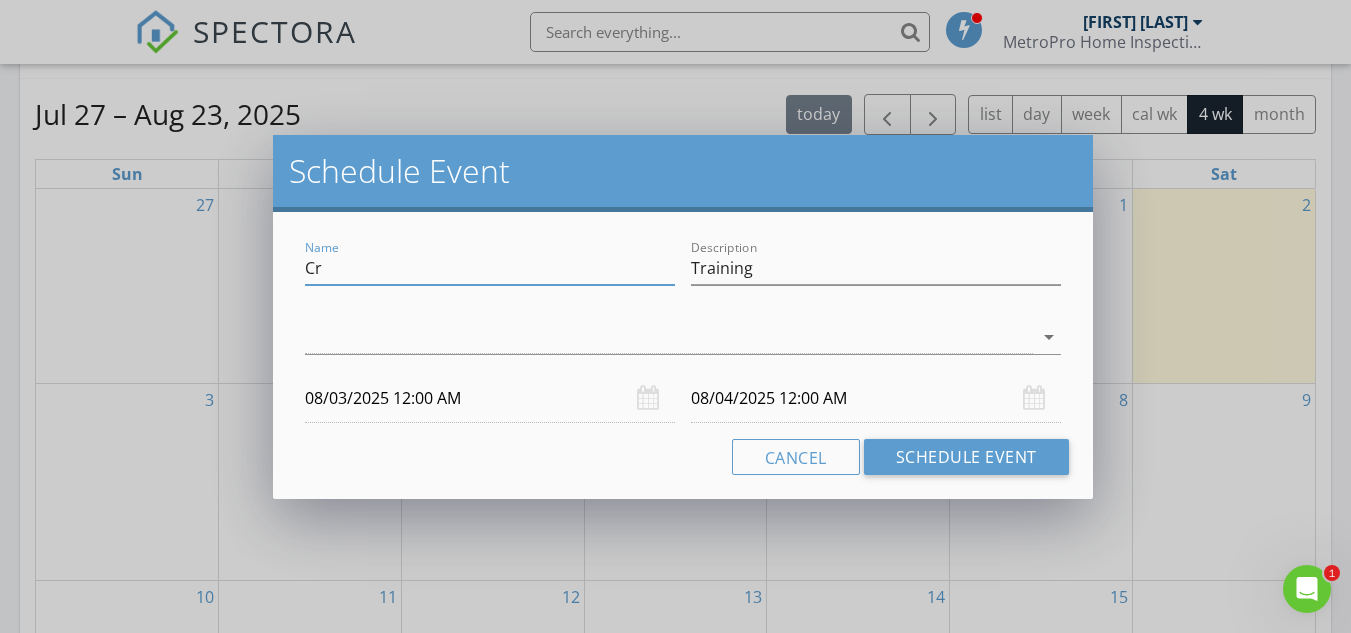 type on "C" 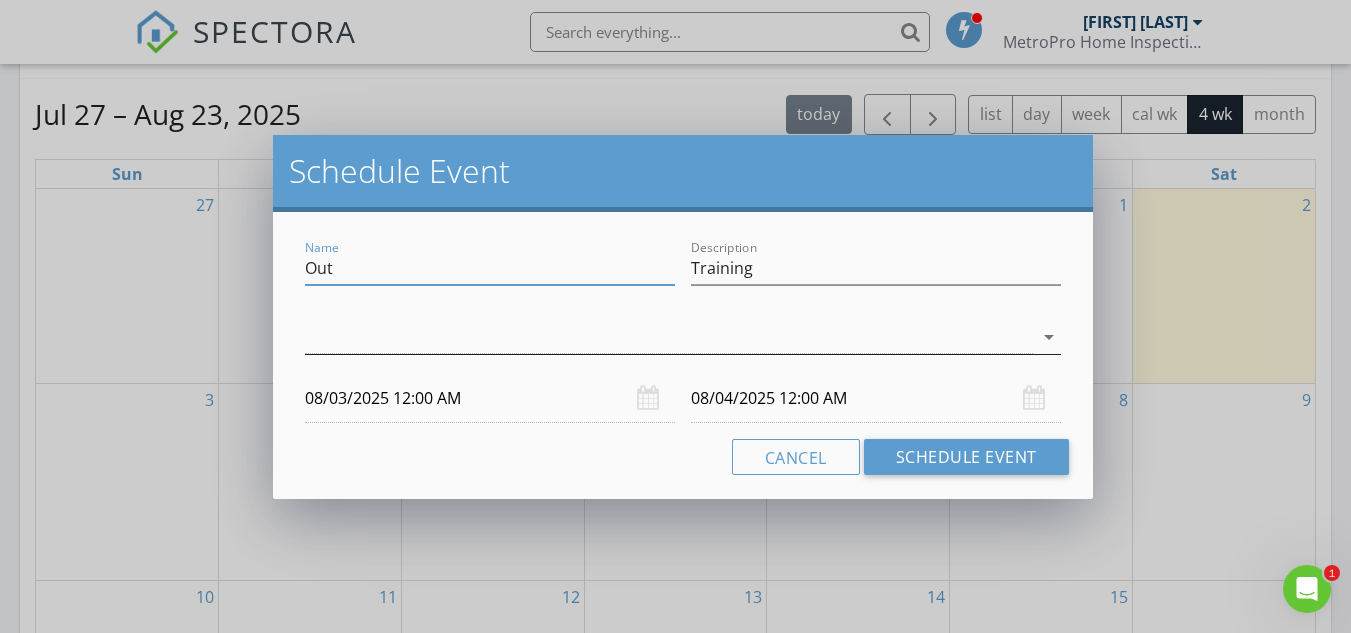 type on "Out" 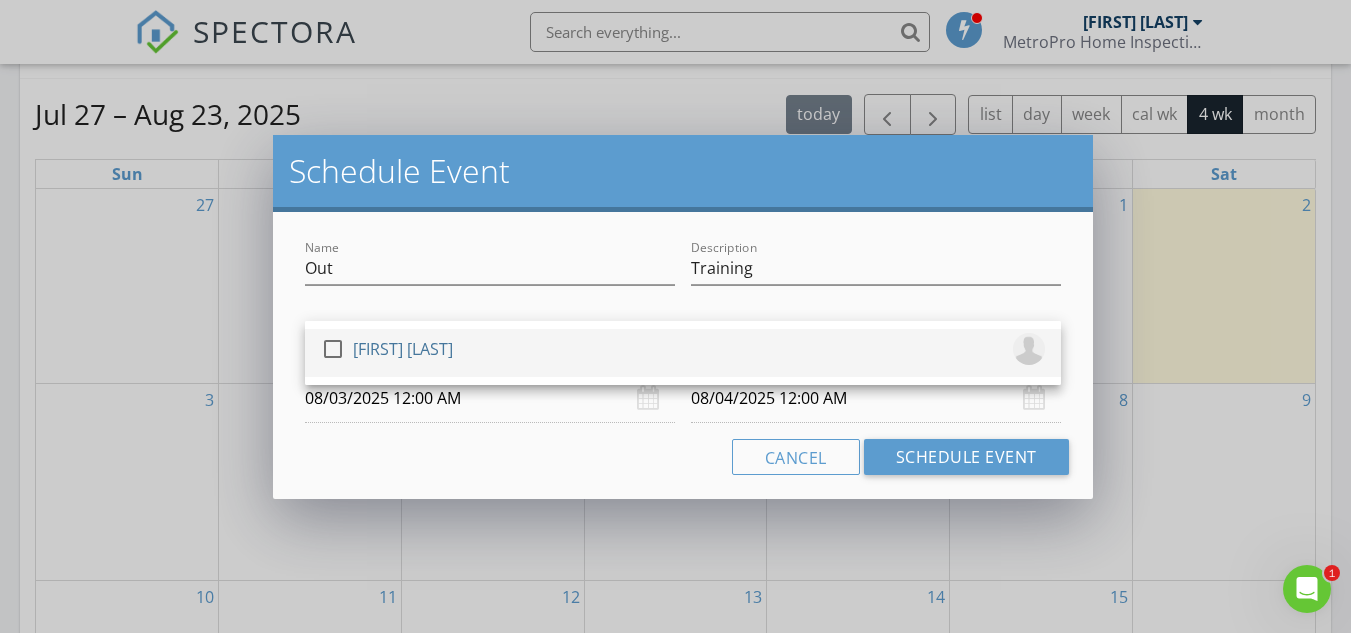 drag, startPoint x: 334, startPoint y: 340, endPoint x: 357, endPoint y: 344, distance: 23.345236 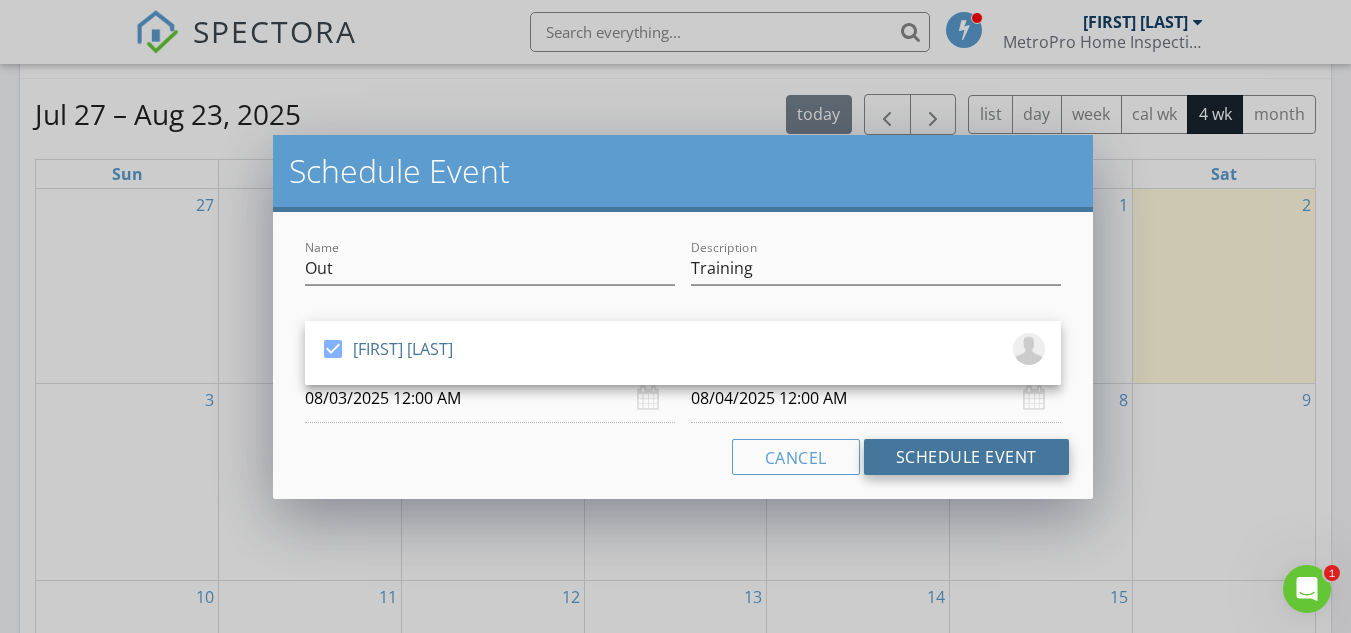 click on "Schedule Event" at bounding box center [966, 457] 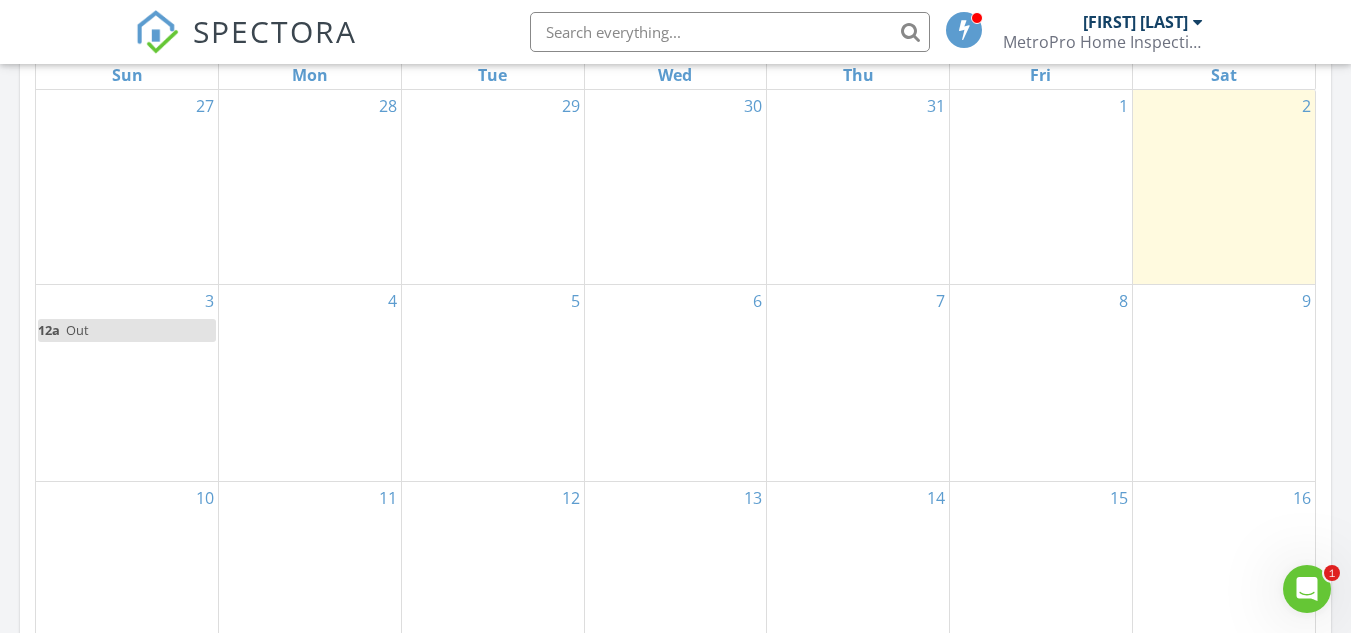 scroll, scrollTop: 904, scrollLeft: 0, axis: vertical 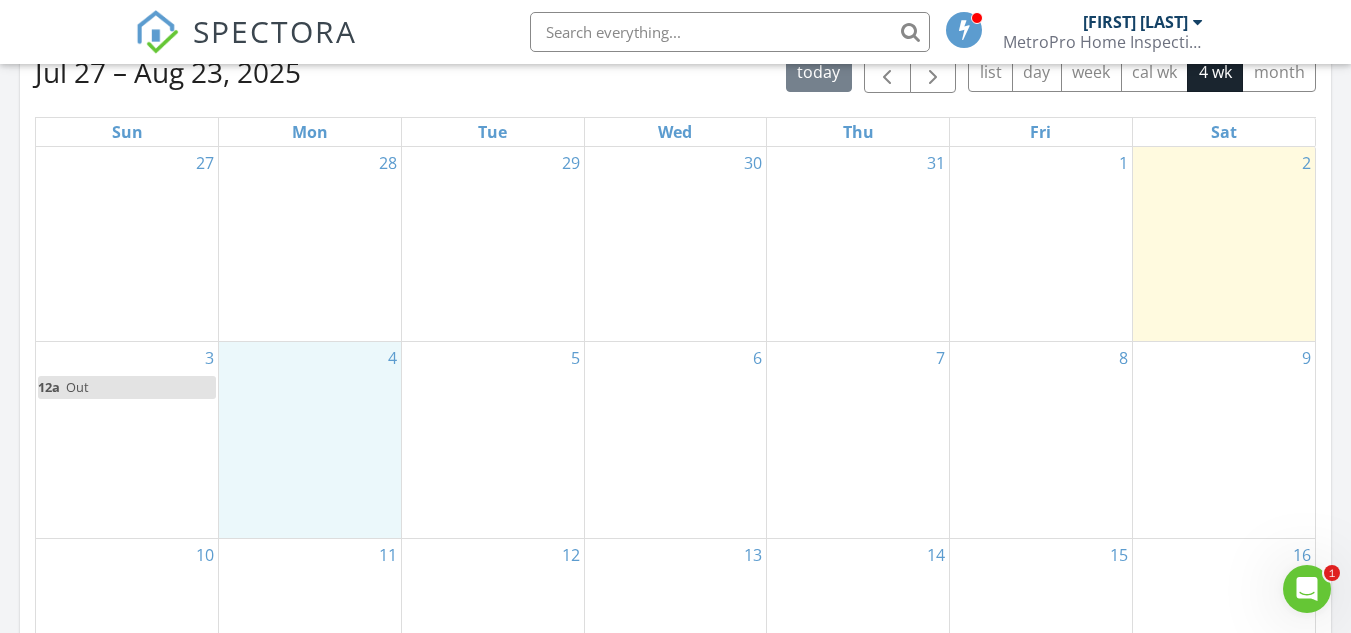 click on "4" at bounding box center (310, 439) 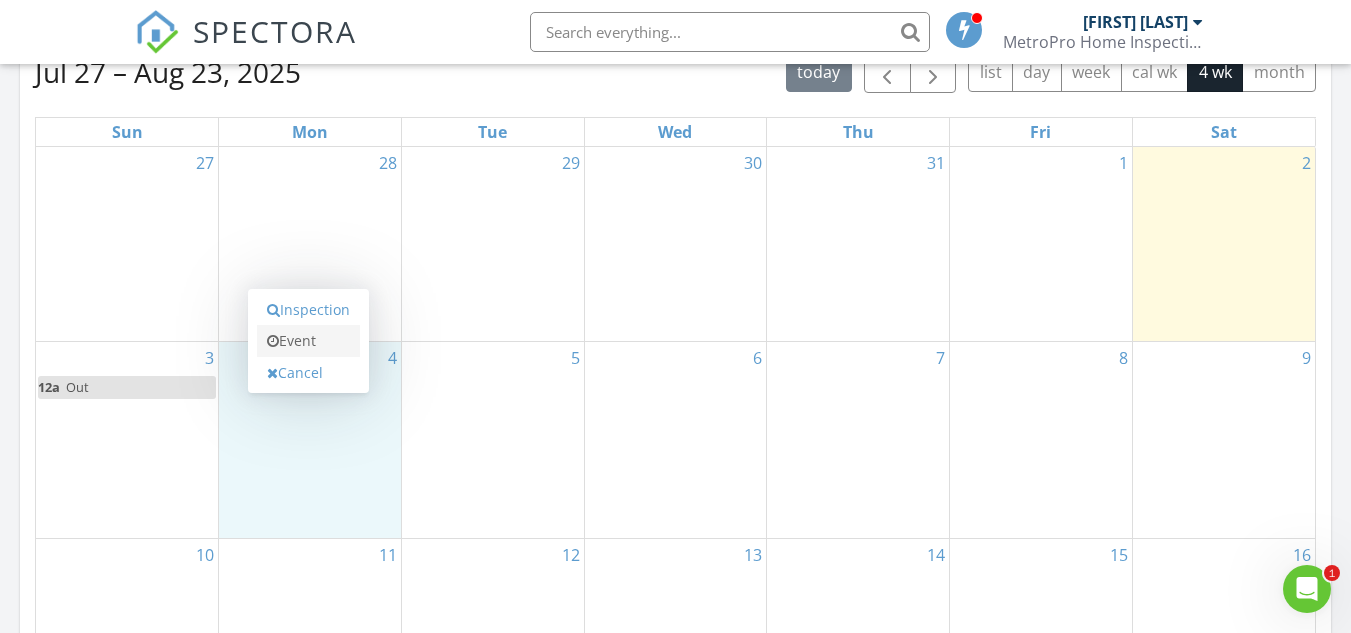 click on "Event" at bounding box center (308, 341) 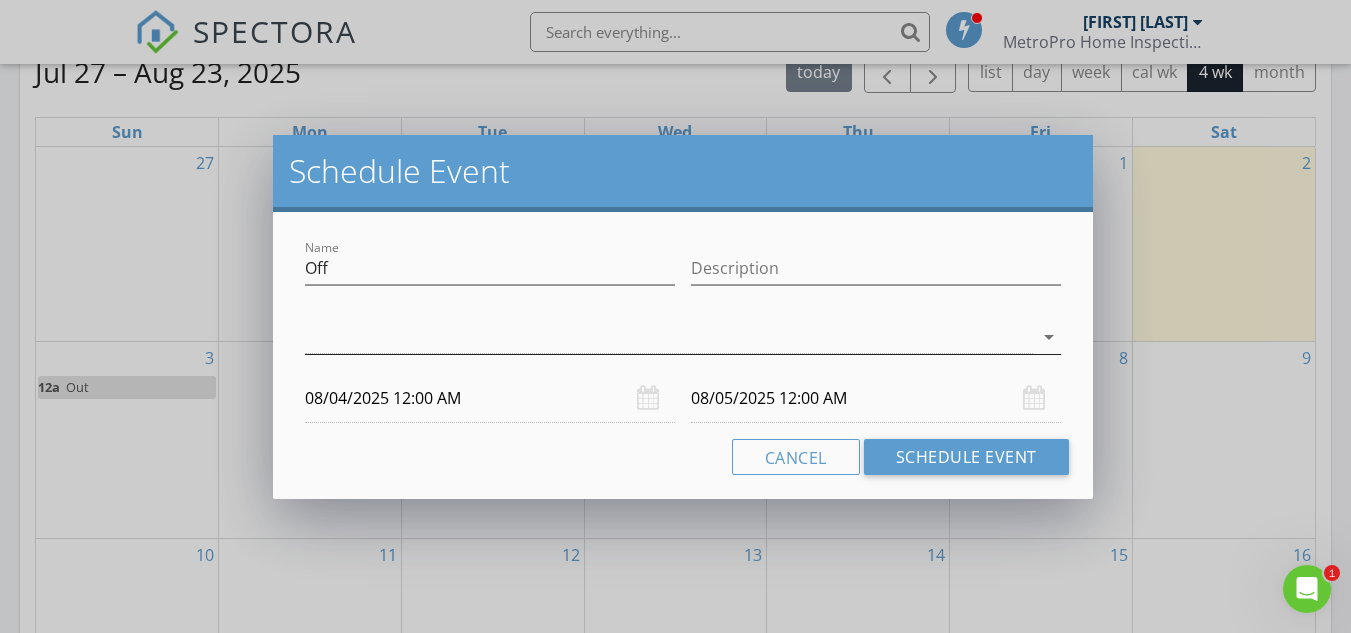 click on "arrow_drop_down" at bounding box center (1049, 337) 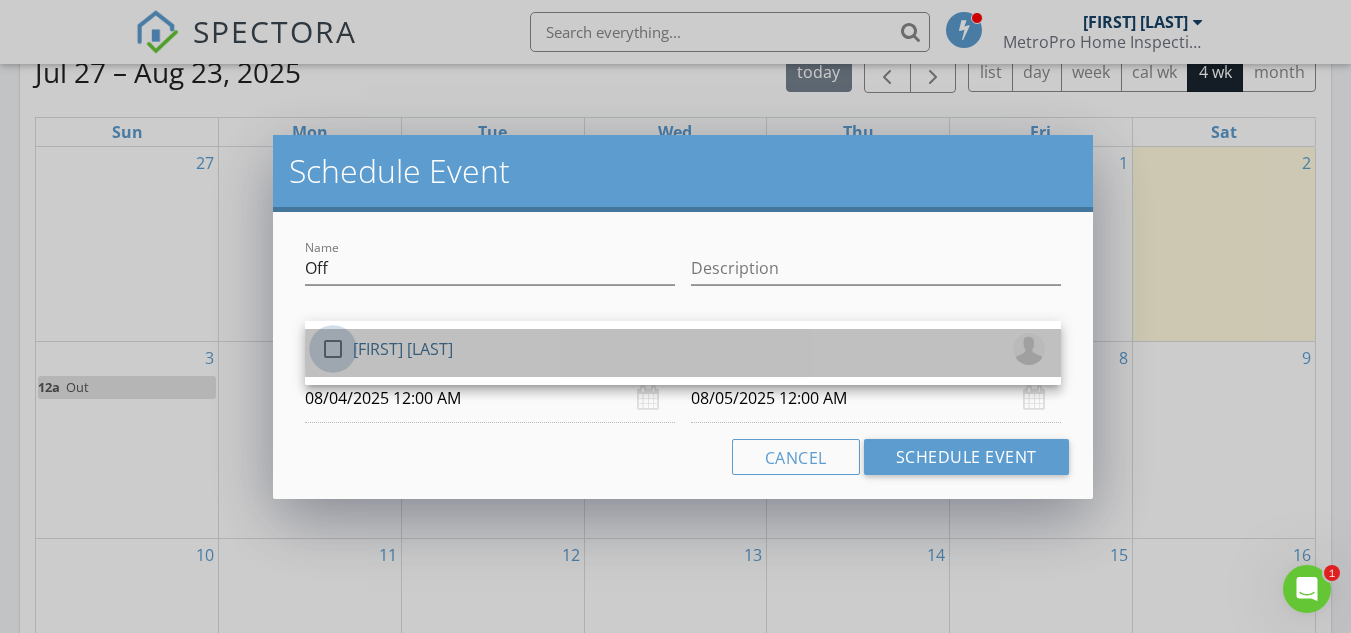 click at bounding box center (333, 349) 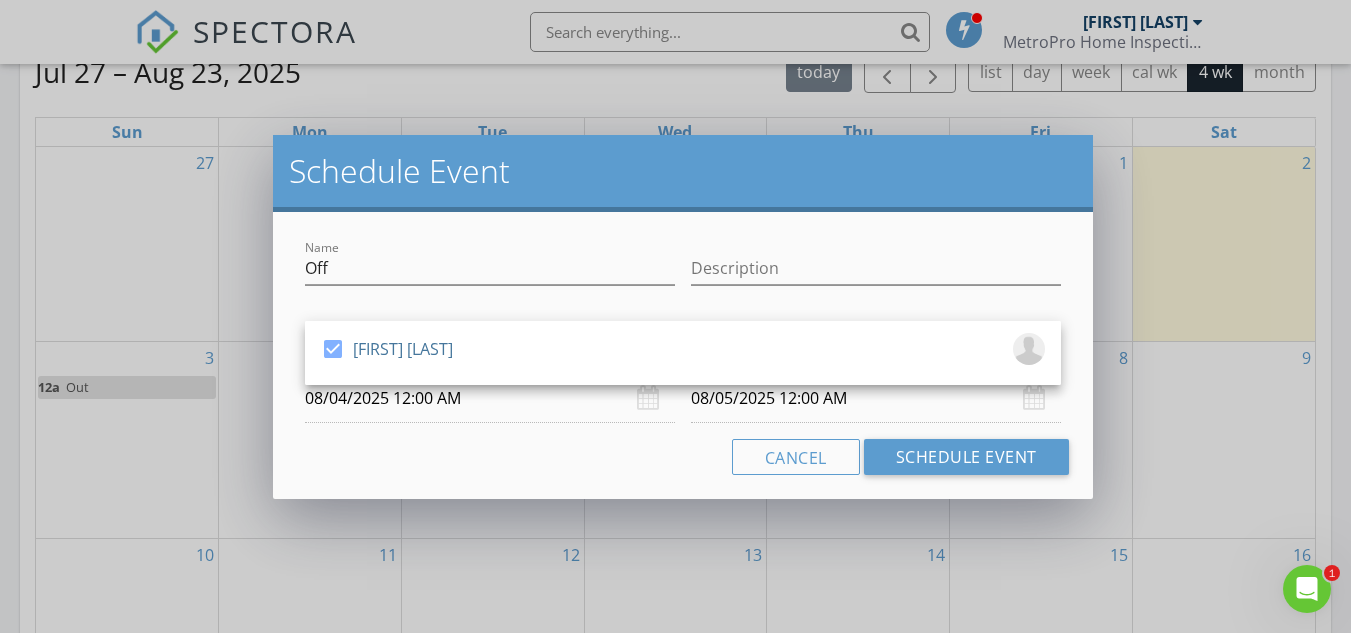 click on "Cancel   Schedule Event" at bounding box center [683, 457] 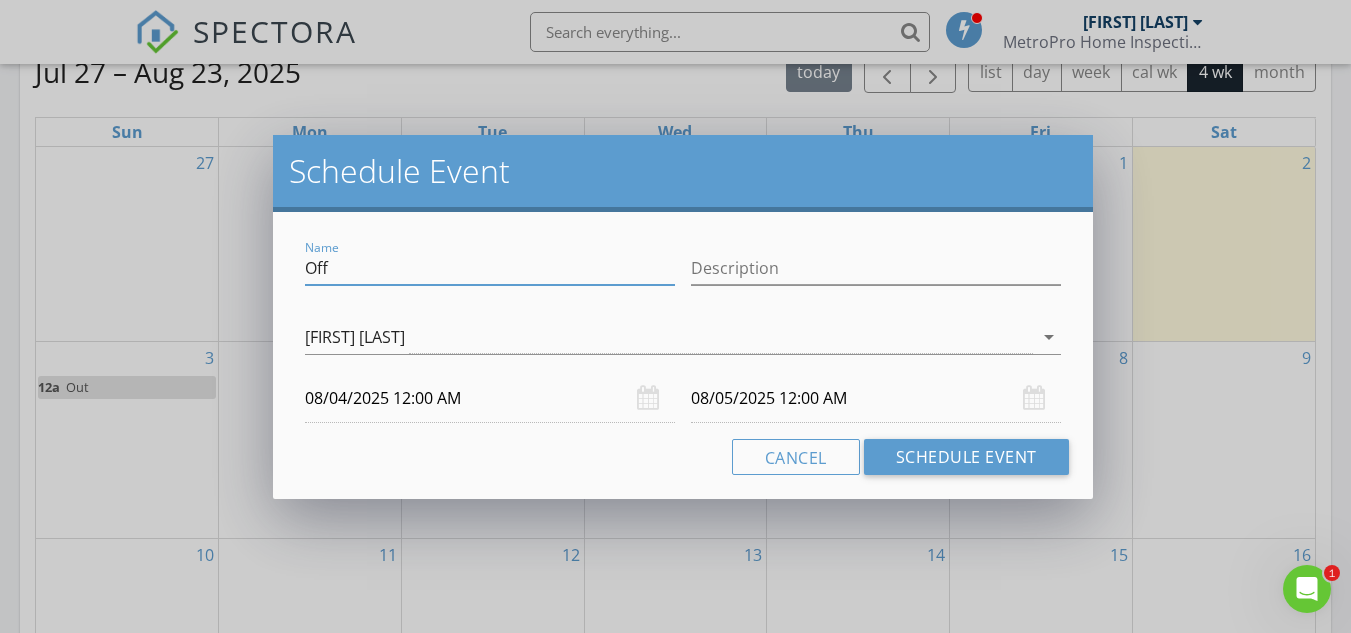 click on "Off" at bounding box center (490, 268) 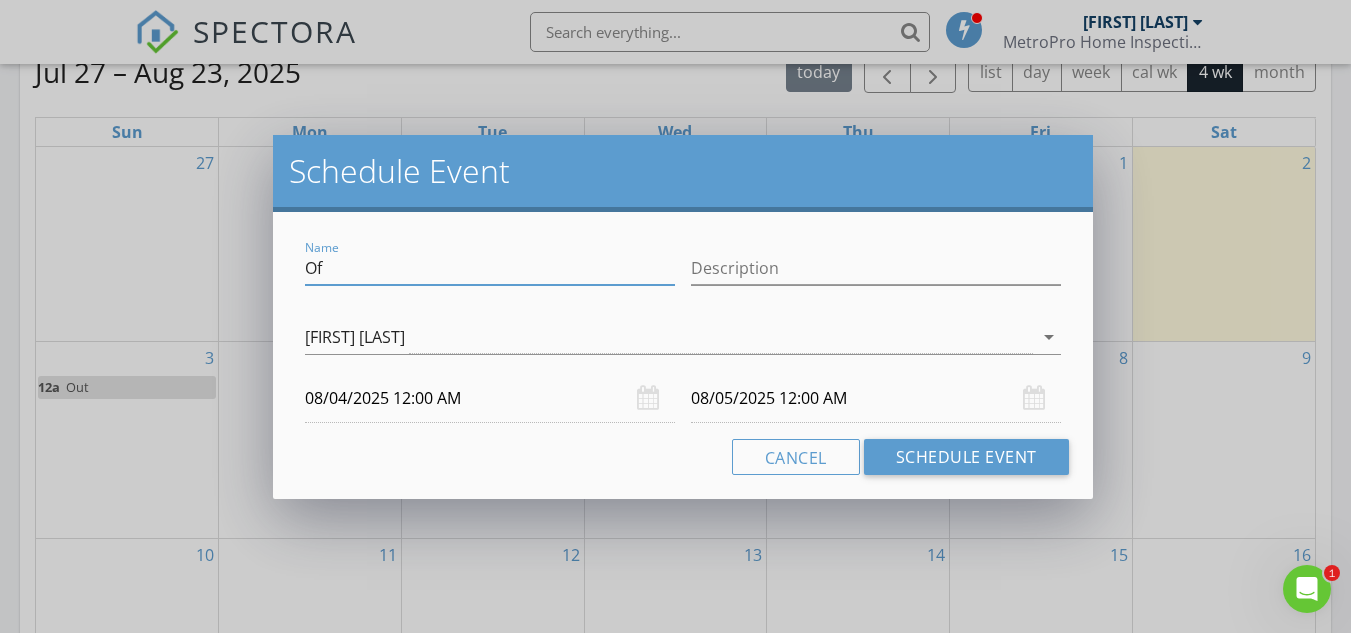 type on "O" 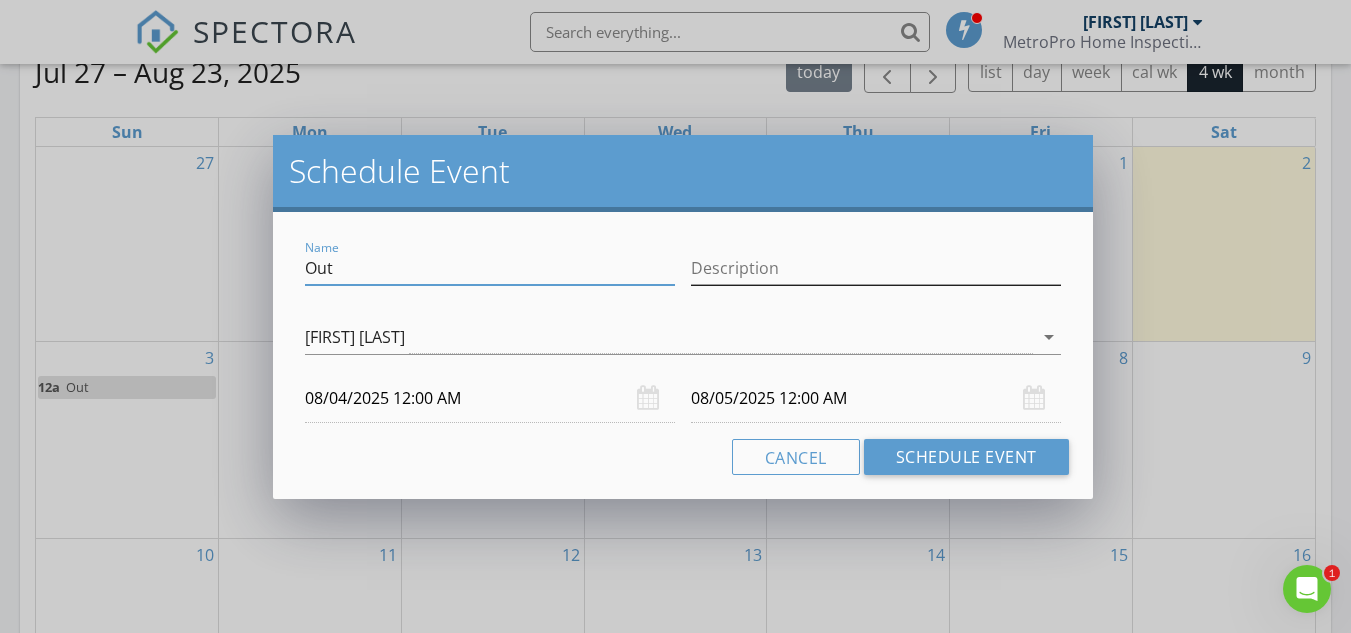 type on "Out" 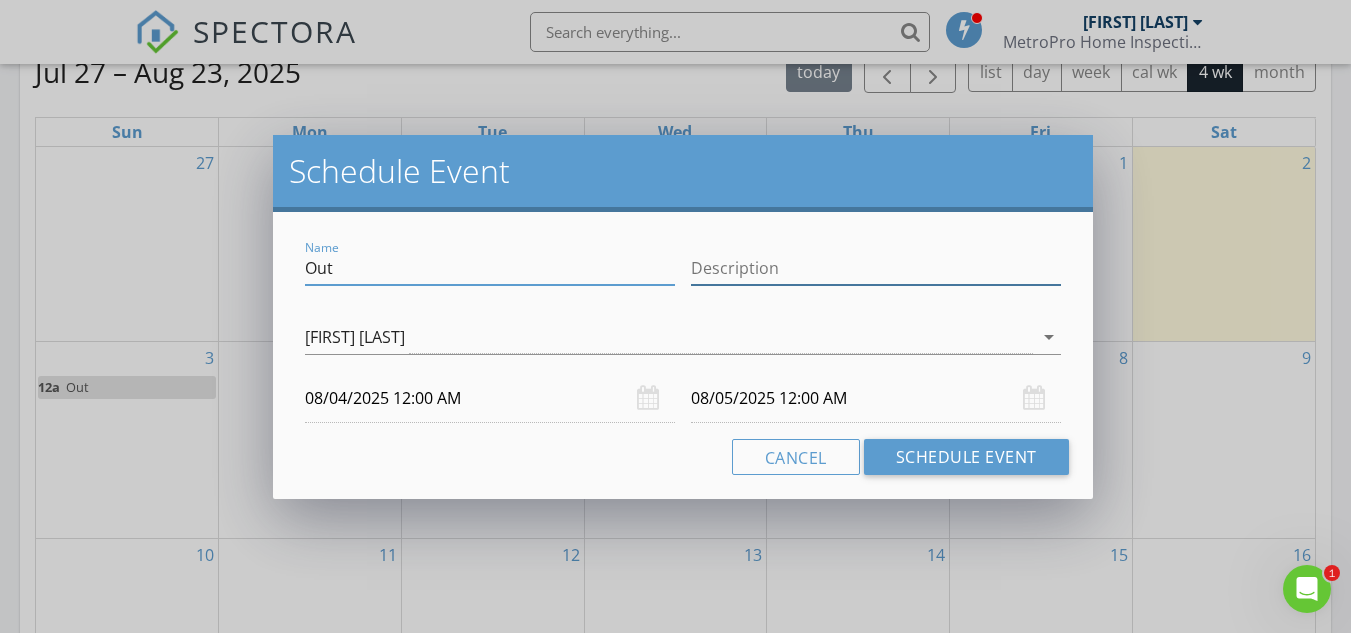 click on "Description" at bounding box center (876, 268) 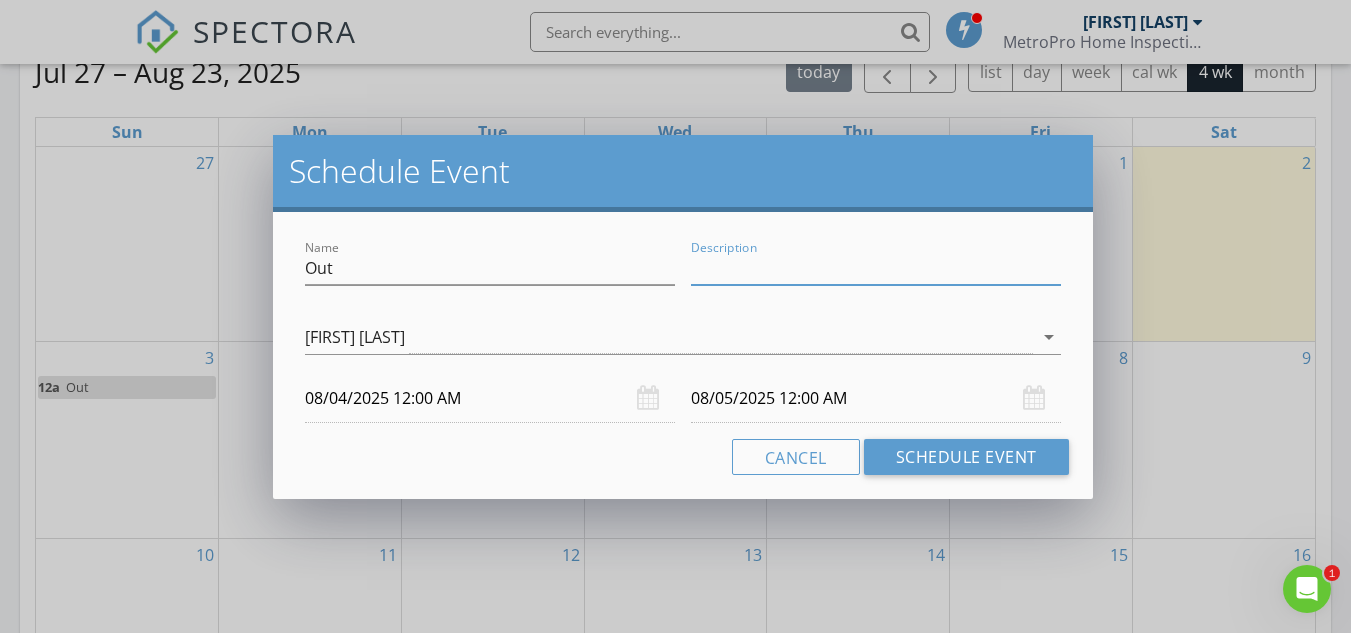 type on "Training" 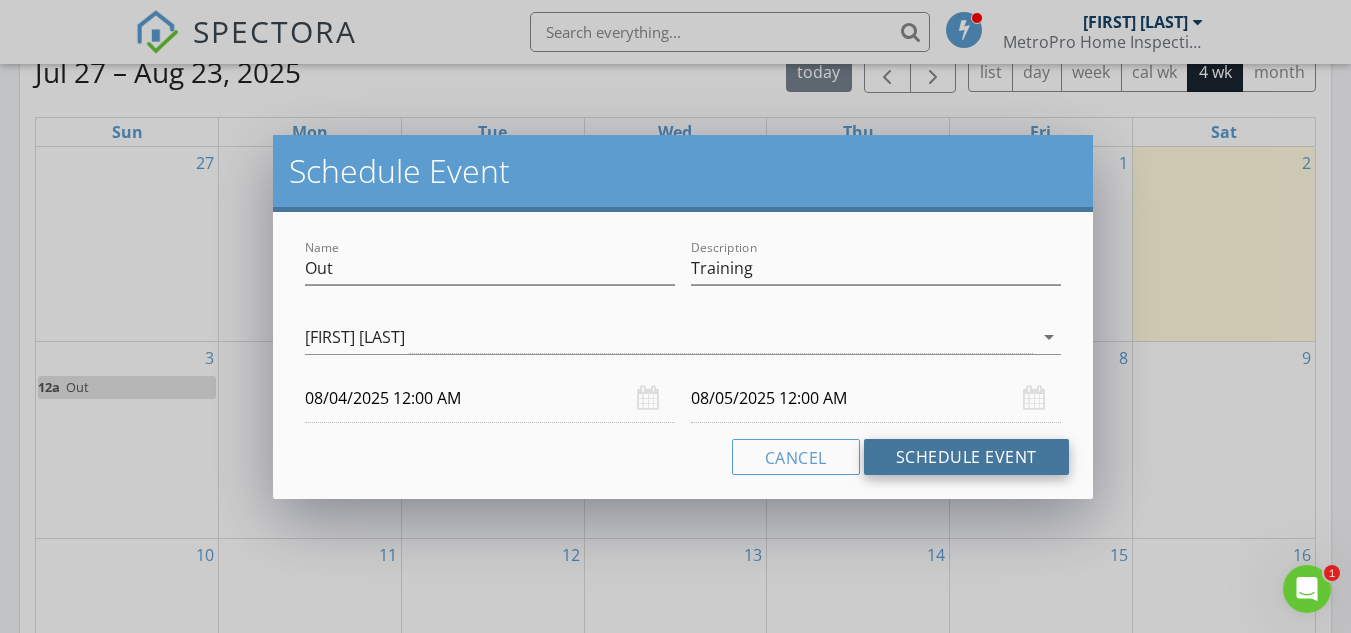 click on "Schedule Event" at bounding box center (966, 457) 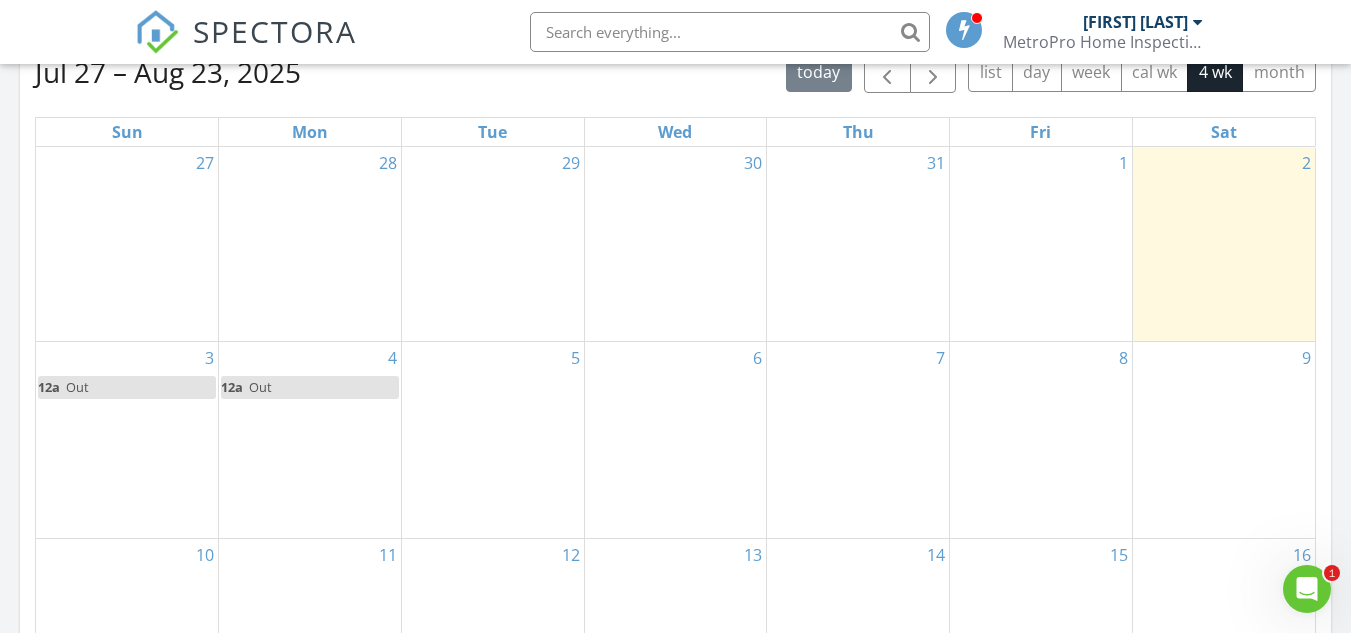 click on "5" at bounding box center (493, 439) 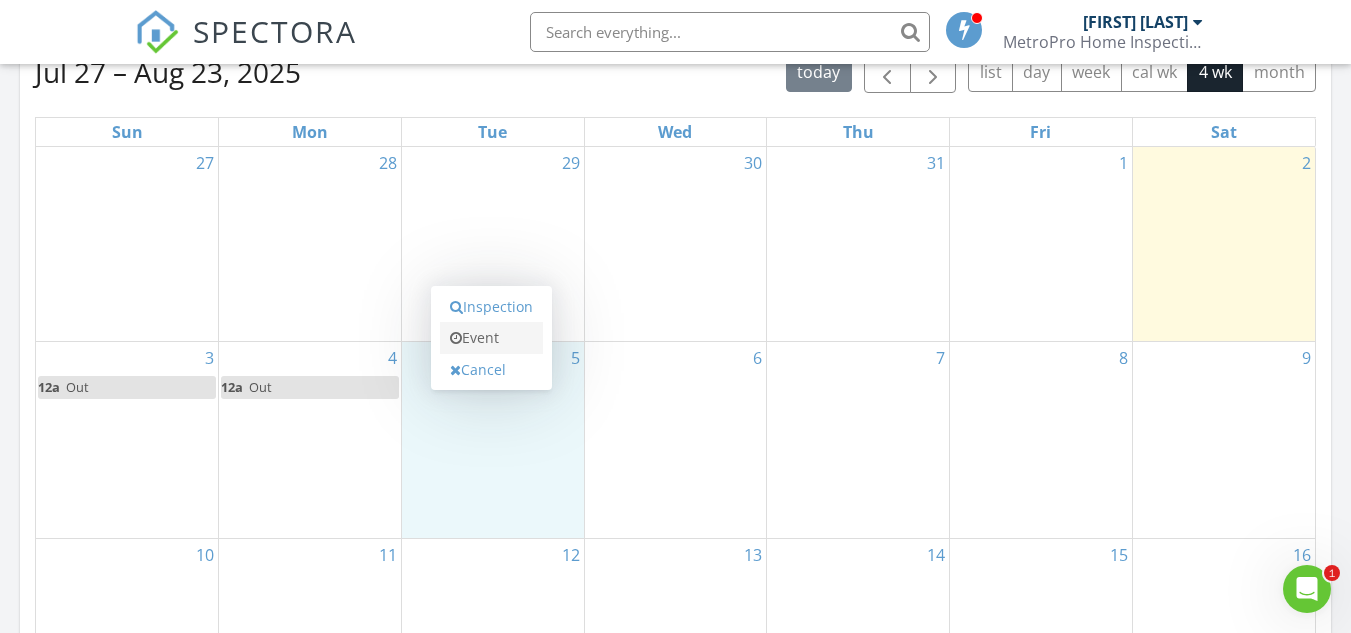 click on "Event" at bounding box center [491, 338] 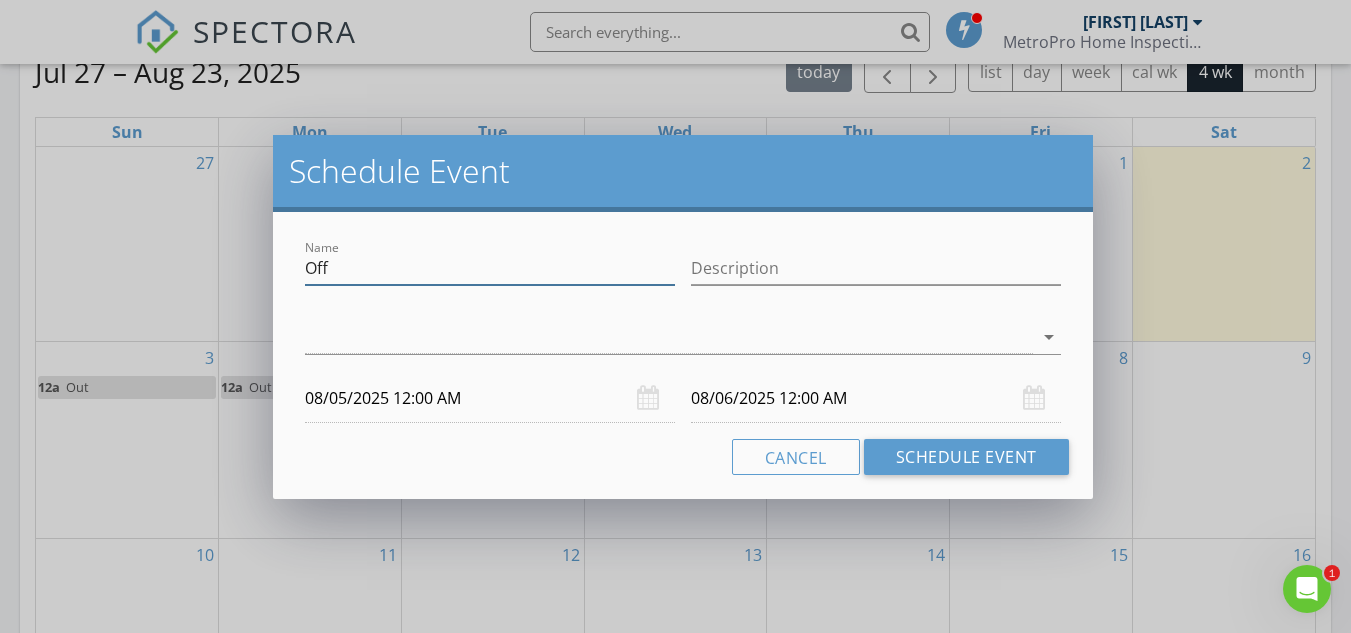click on "Off" at bounding box center [490, 268] 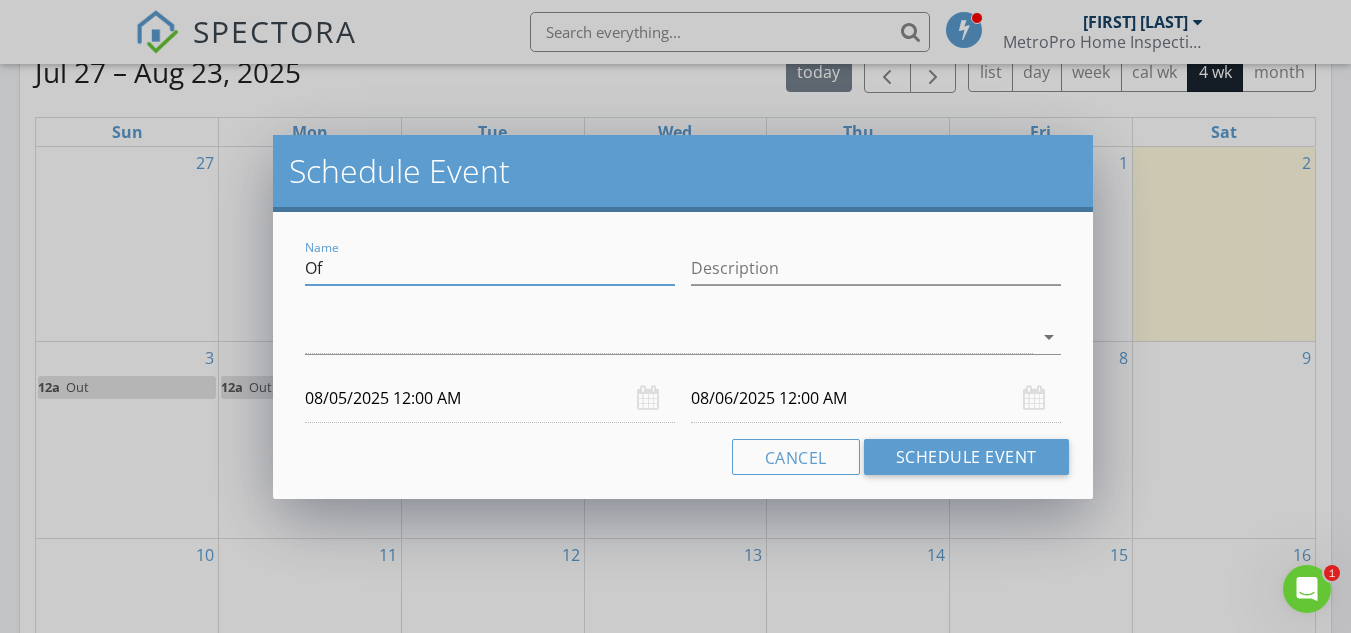 type on "O" 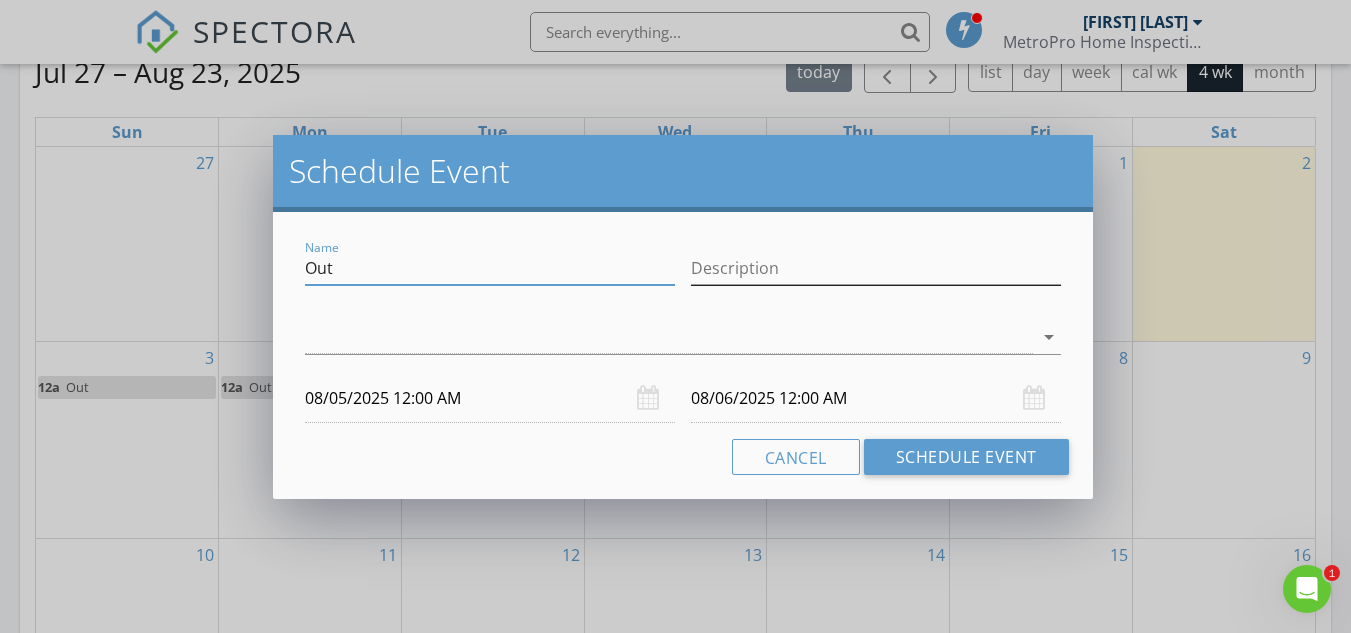 type on "Out" 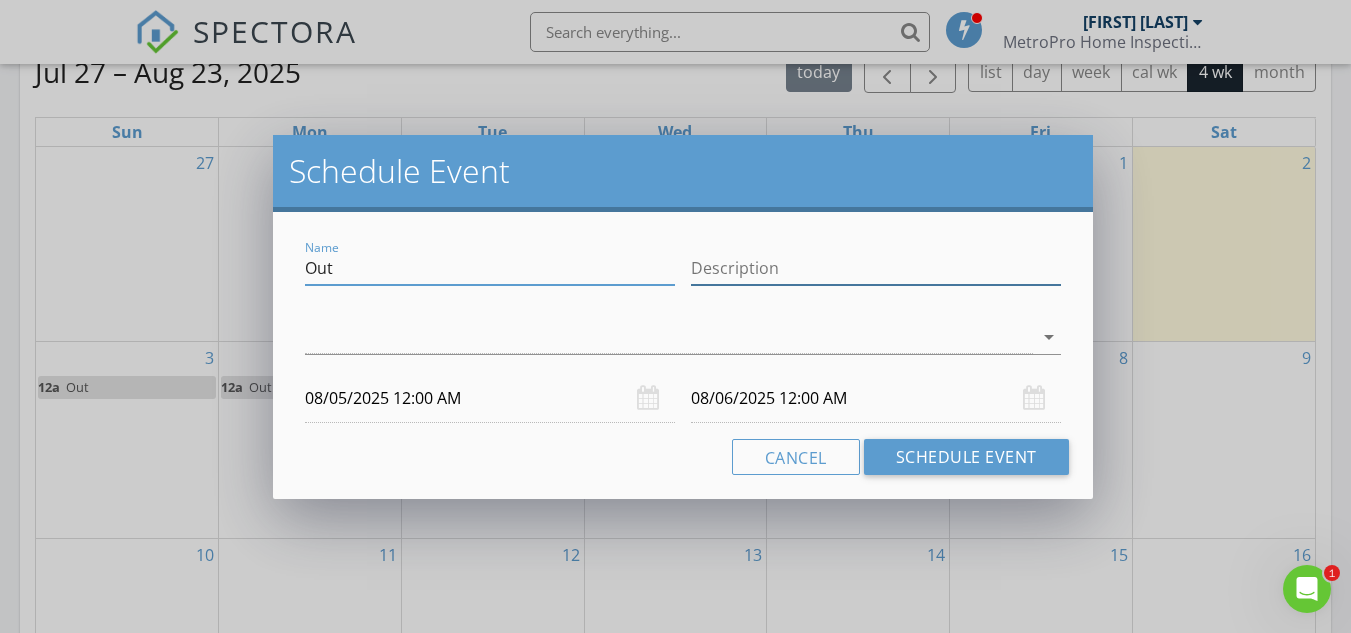 click on "Description" at bounding box center (876, 268) 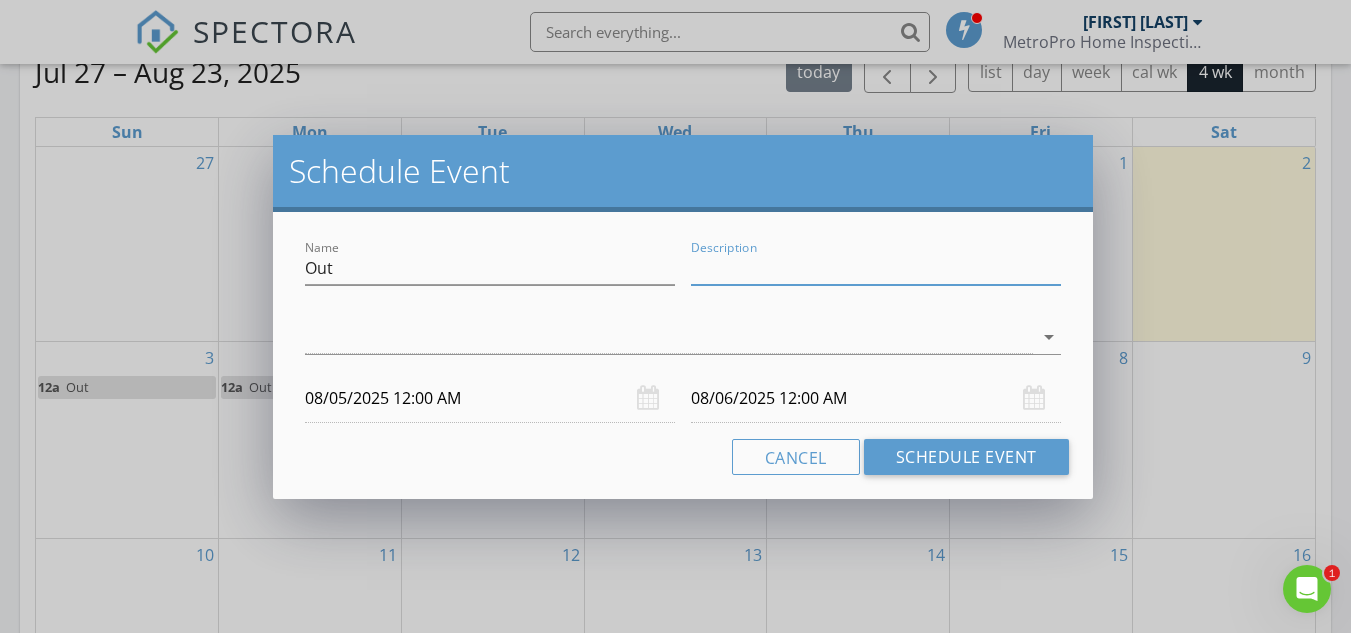 type on "Training" 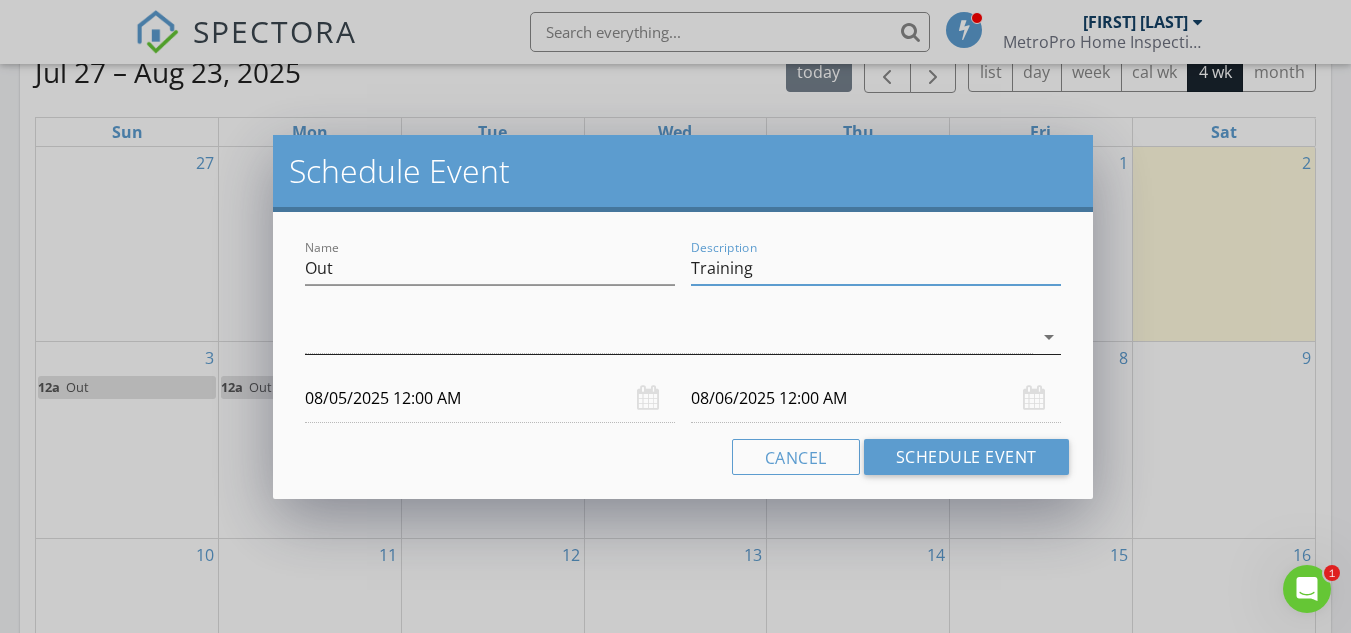 click on "arrow_drop_down" at bounding box center [1049, 337] 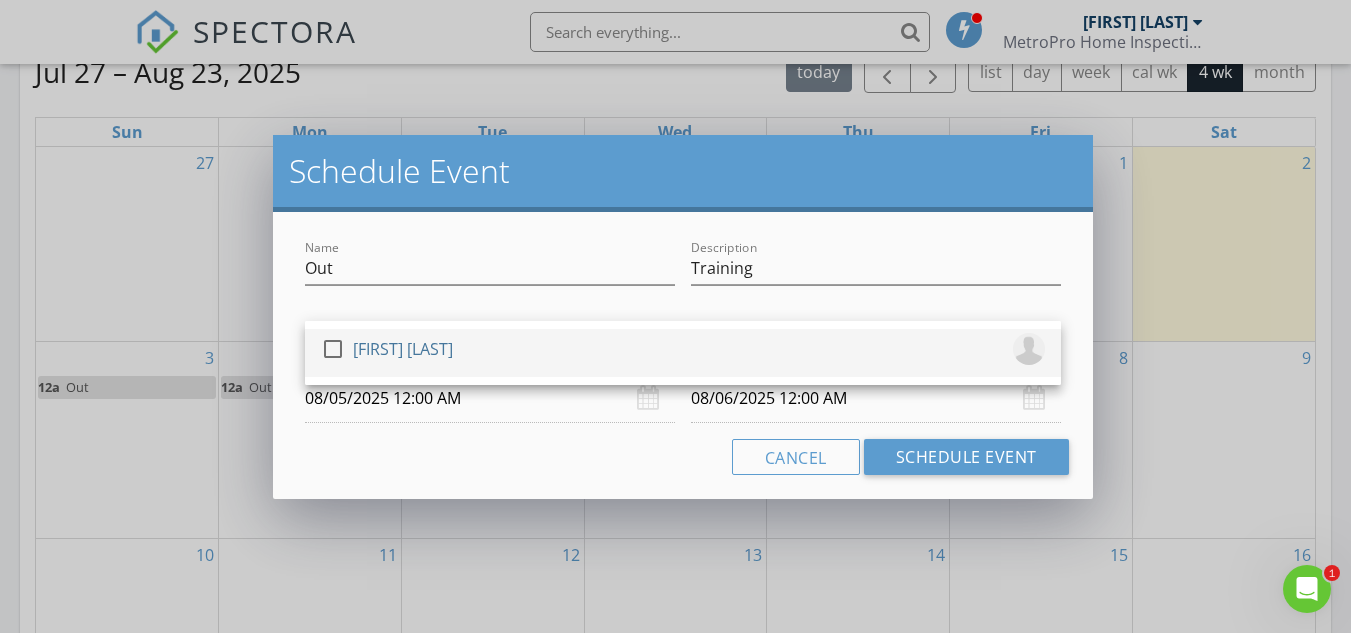 click at bounding box center [333, 349] 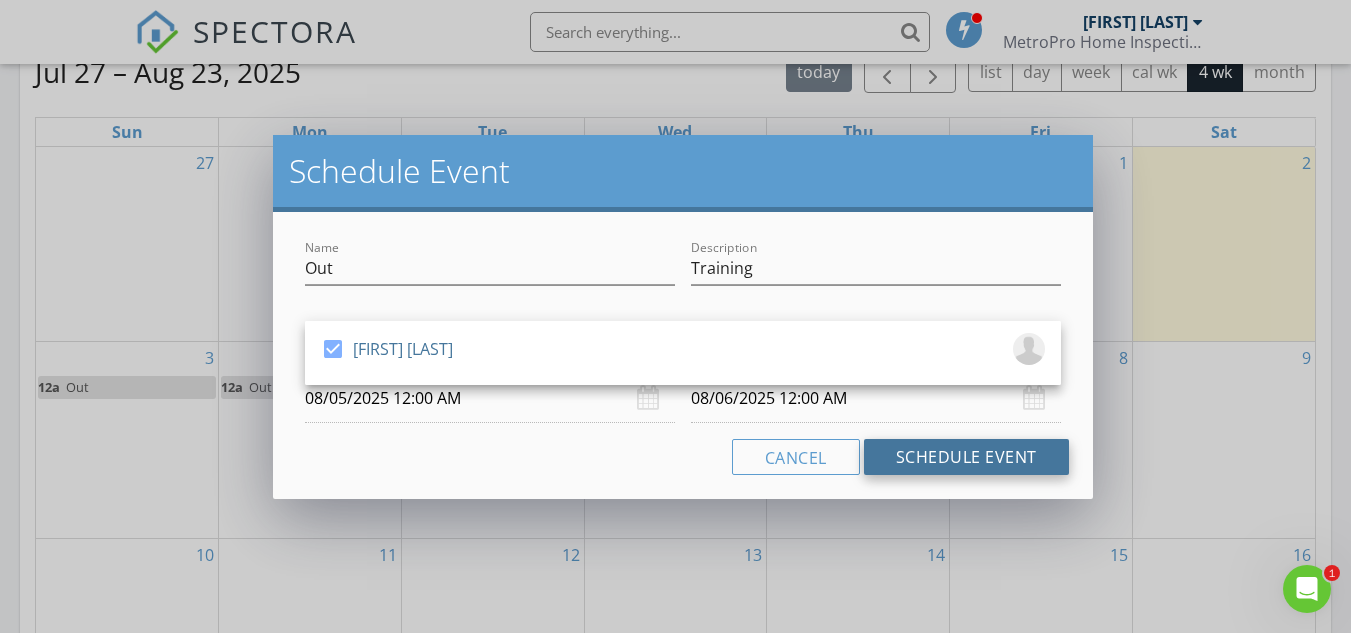 click on "Schedule Event" at bounding box center [966, 457] 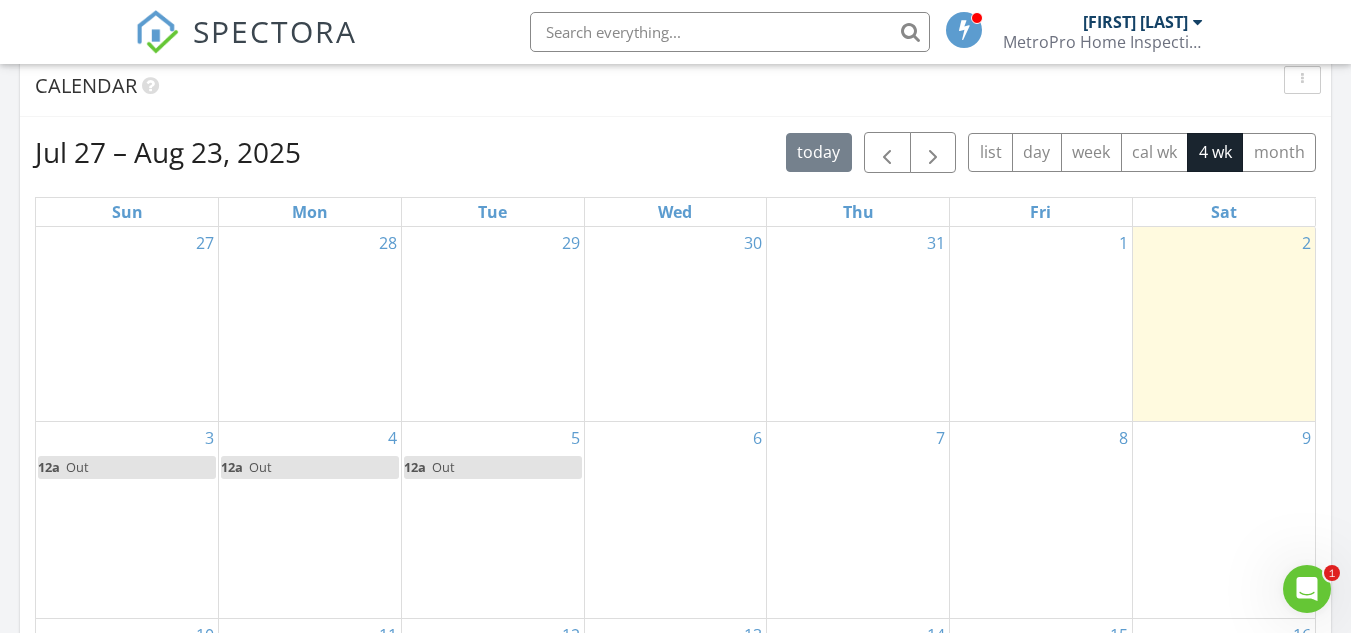 scroll, scrollTop: 739, scrollLeft: 0, axis: vertical 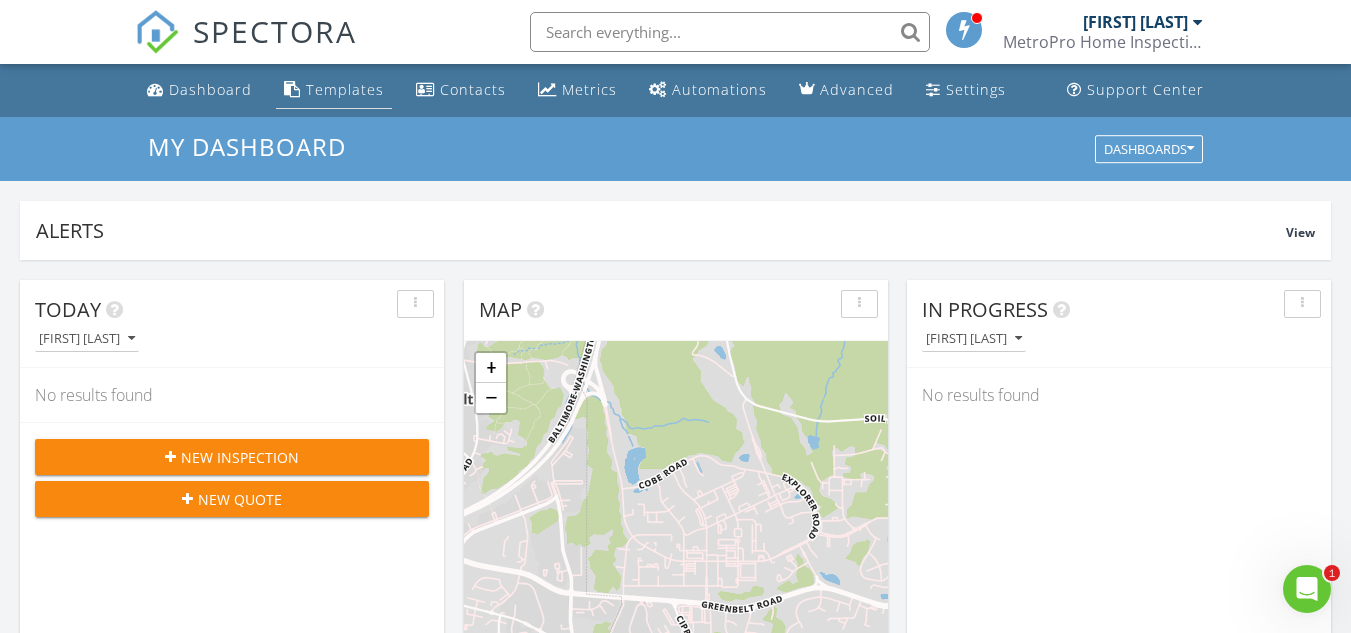 click on "Templates" at bounding box center [345, 89] 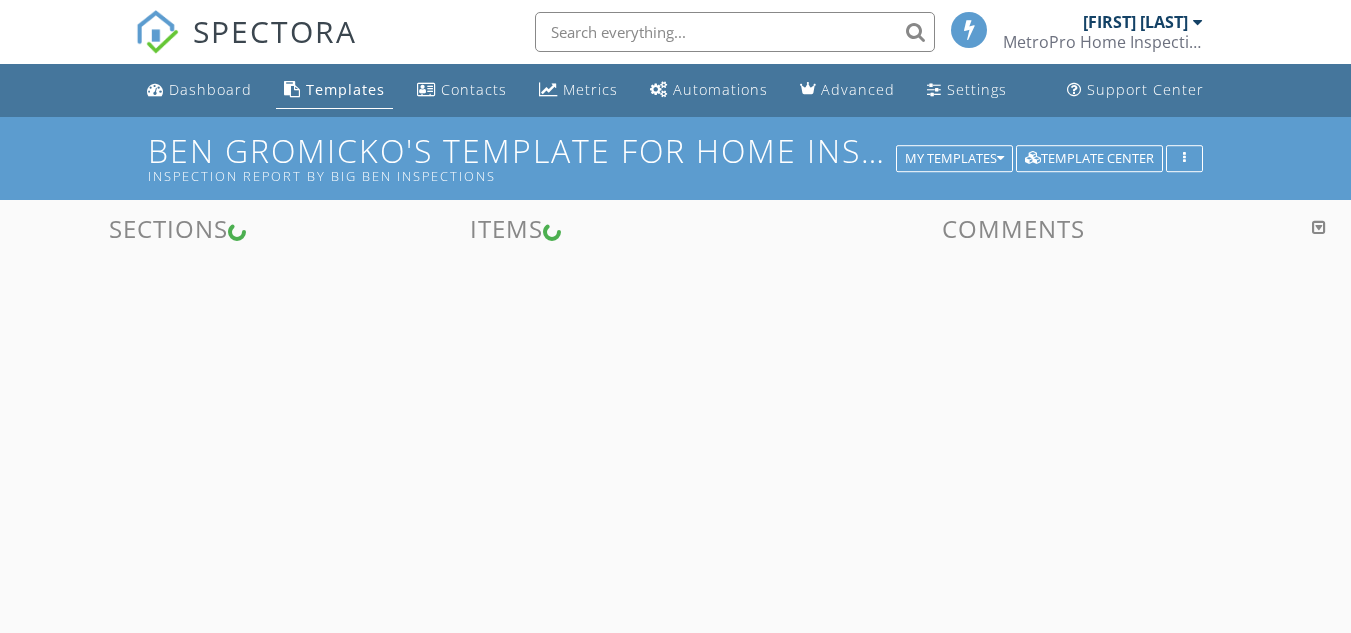 scroll, scrollTop: 0, scrollLeft: 0, axis: both 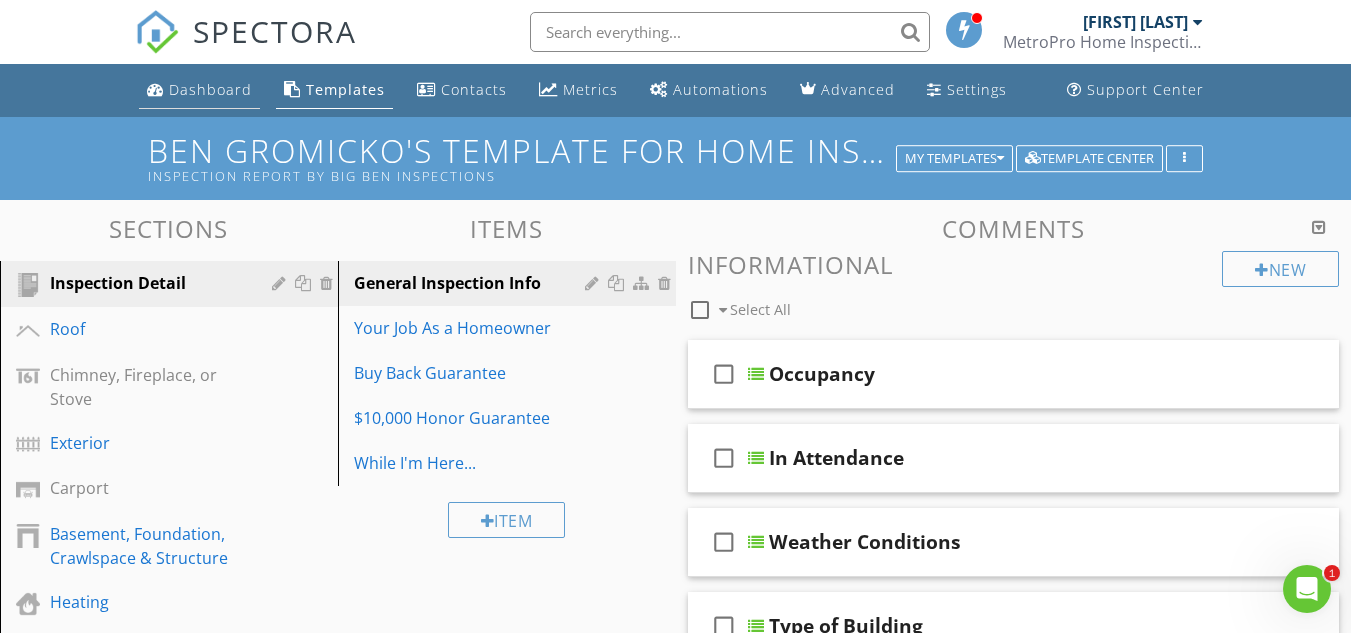 click on "Dashboard" at bounding box center [210, 89] 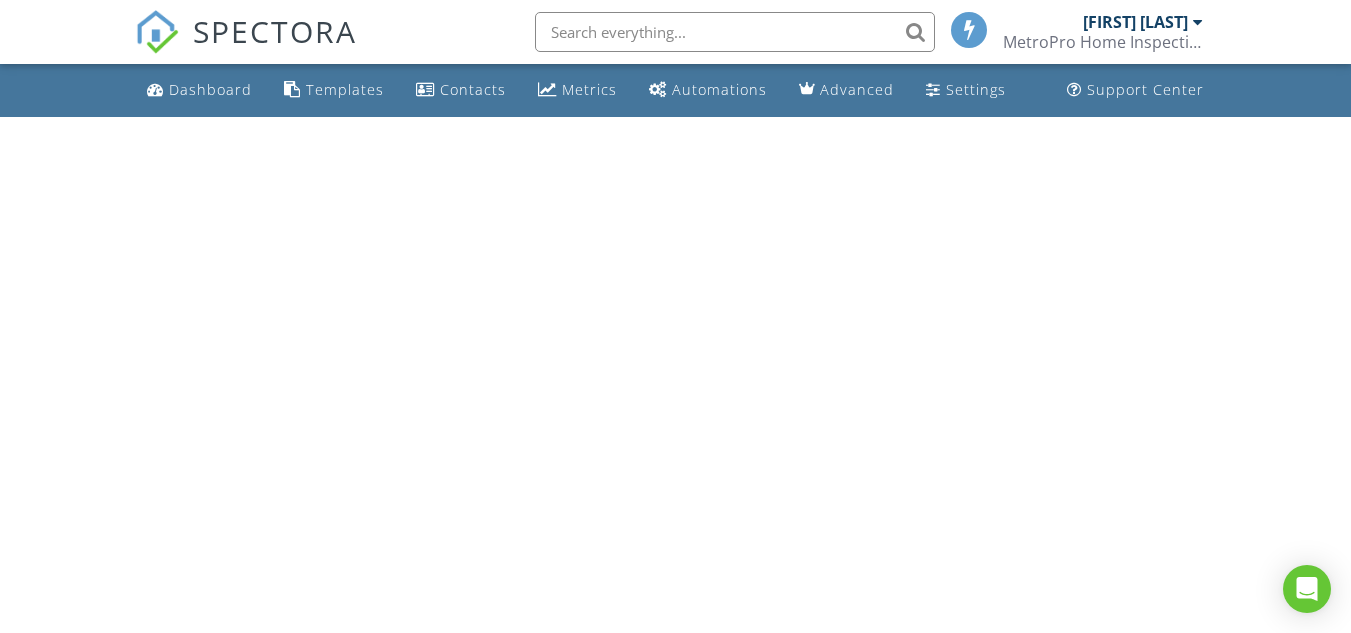 scroll, scrollTop: 0, scrollLeft: 0, axis: both 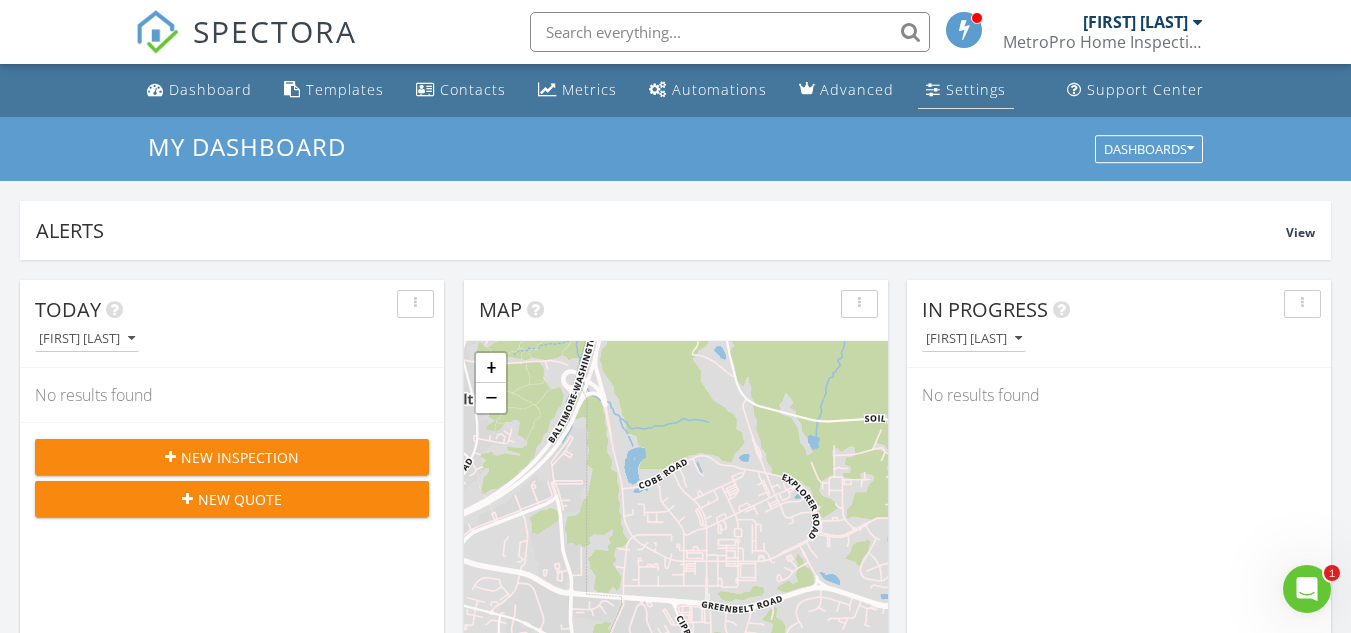 click on "Settings" at bounding box center [976, 89] 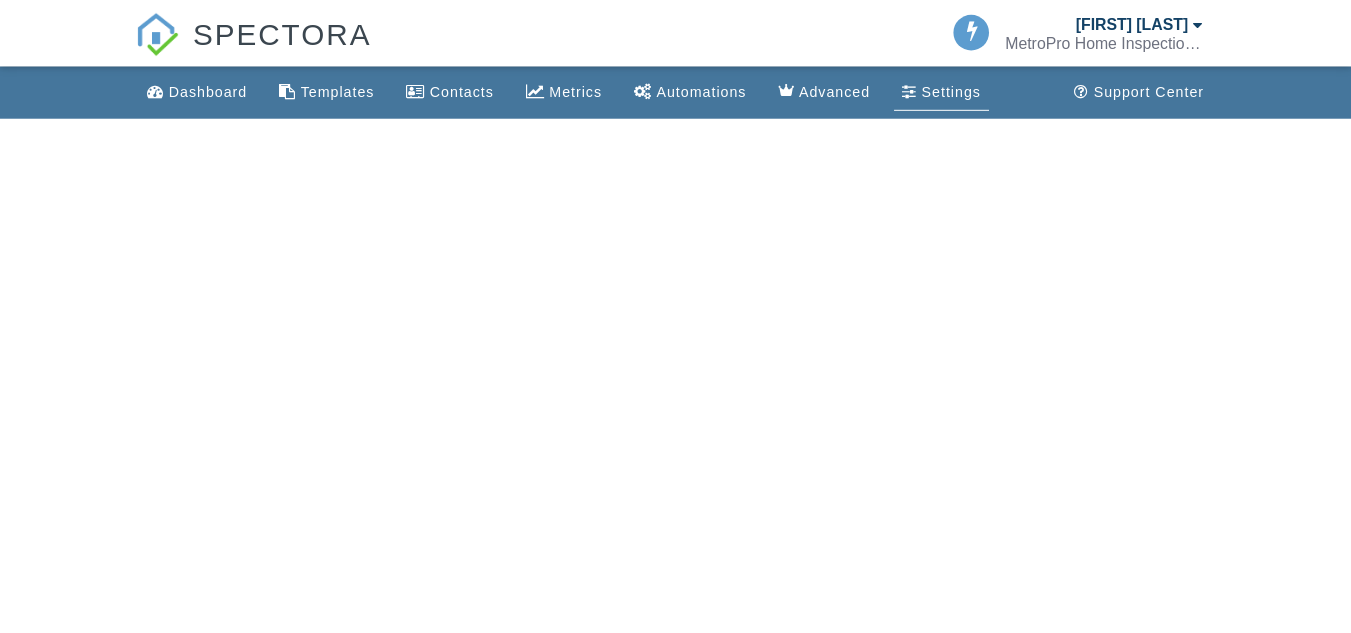 scroll, scrollTop: 0, scrollLeft: 0, axis: both 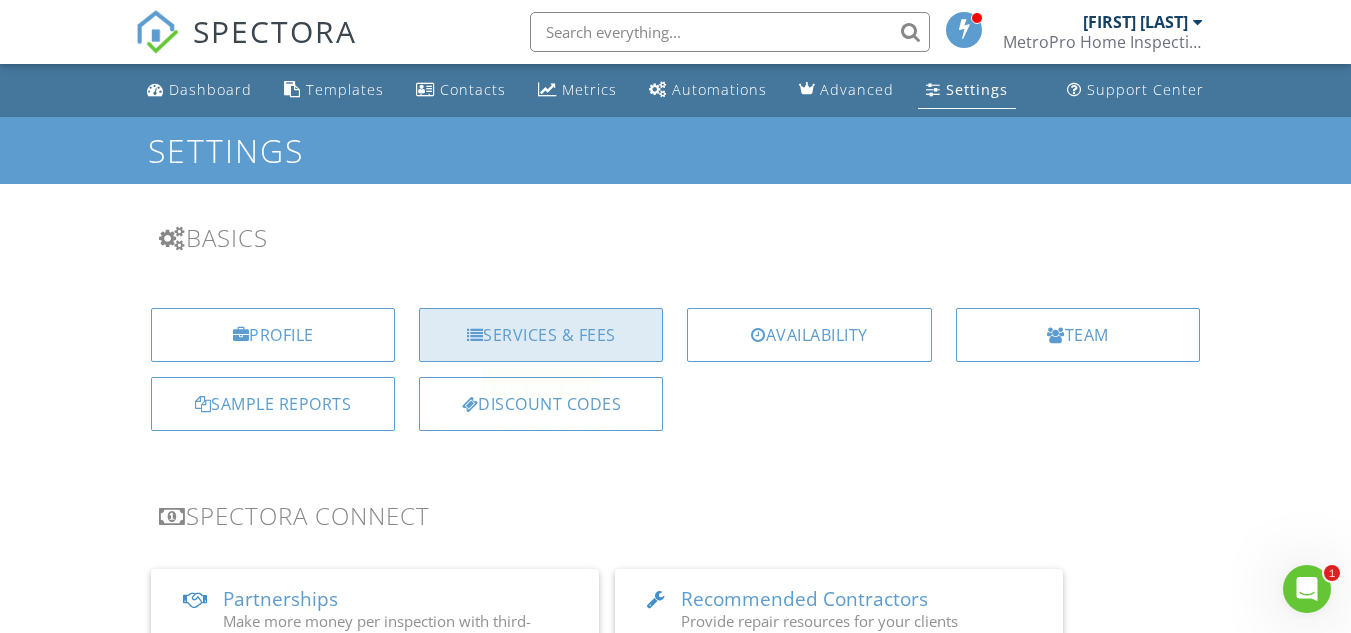 click on "Services & Fees" at bounding box center (541, 335) 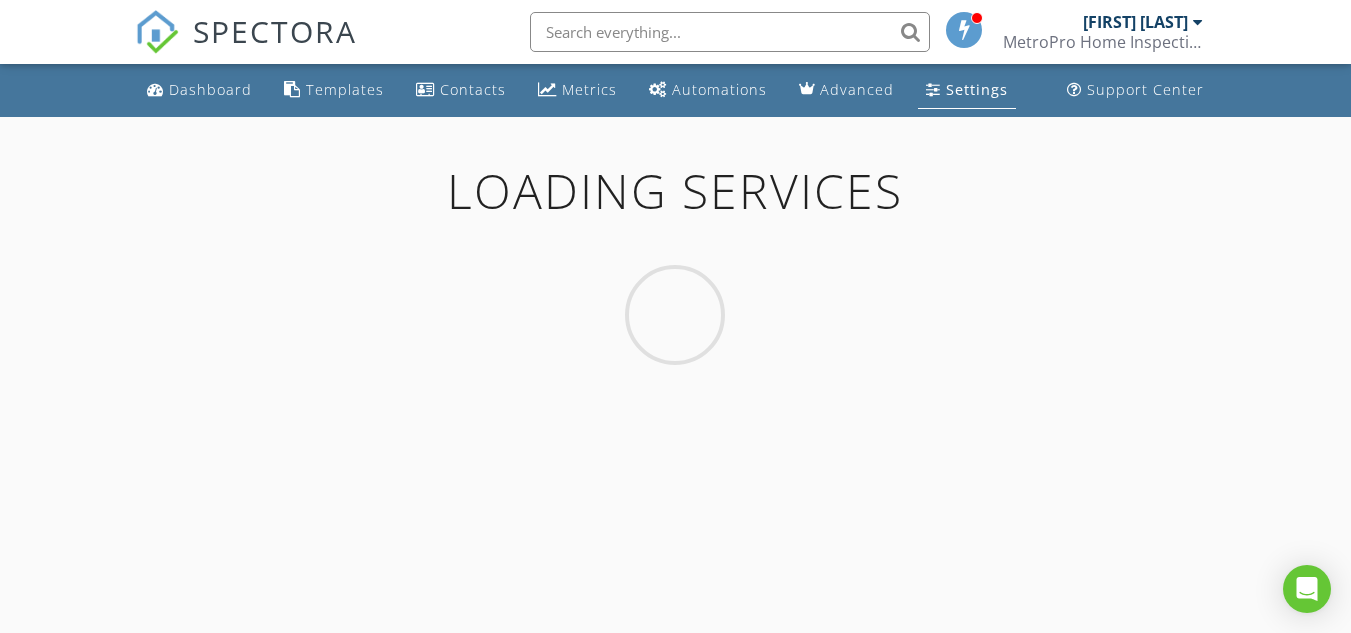 scroll, scrollTop: 0, scrollLeft: 0, axis: both 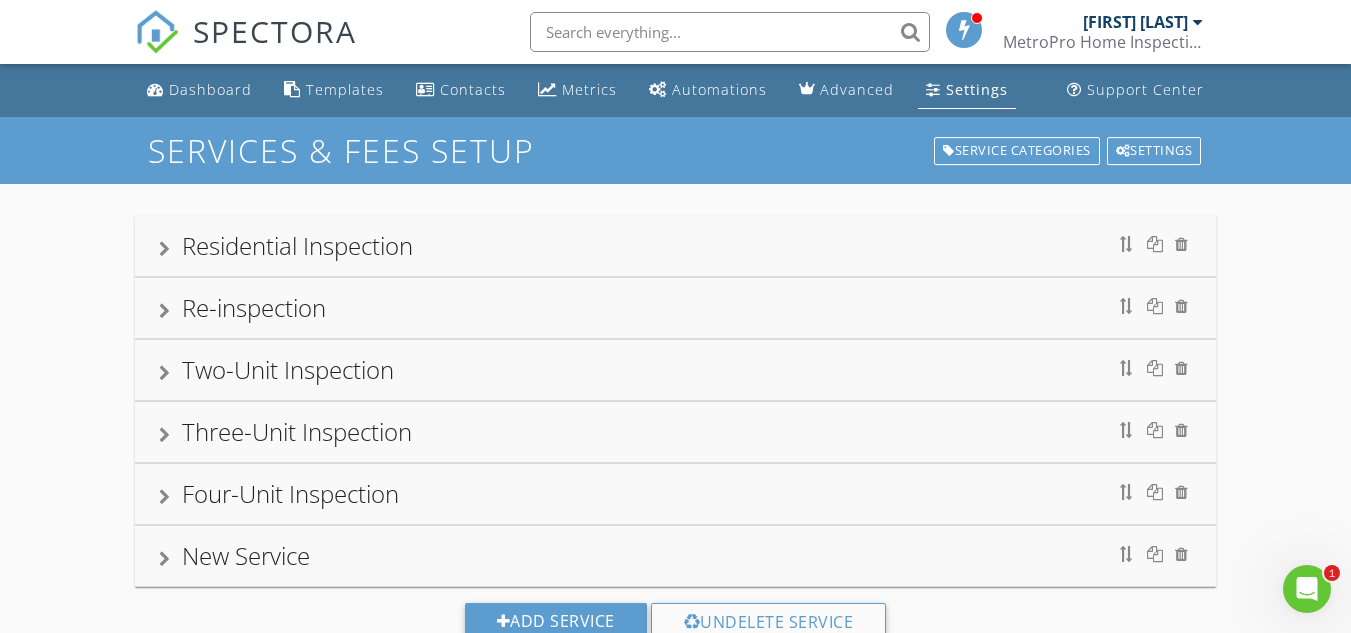 click at bounding box center (164, 249) 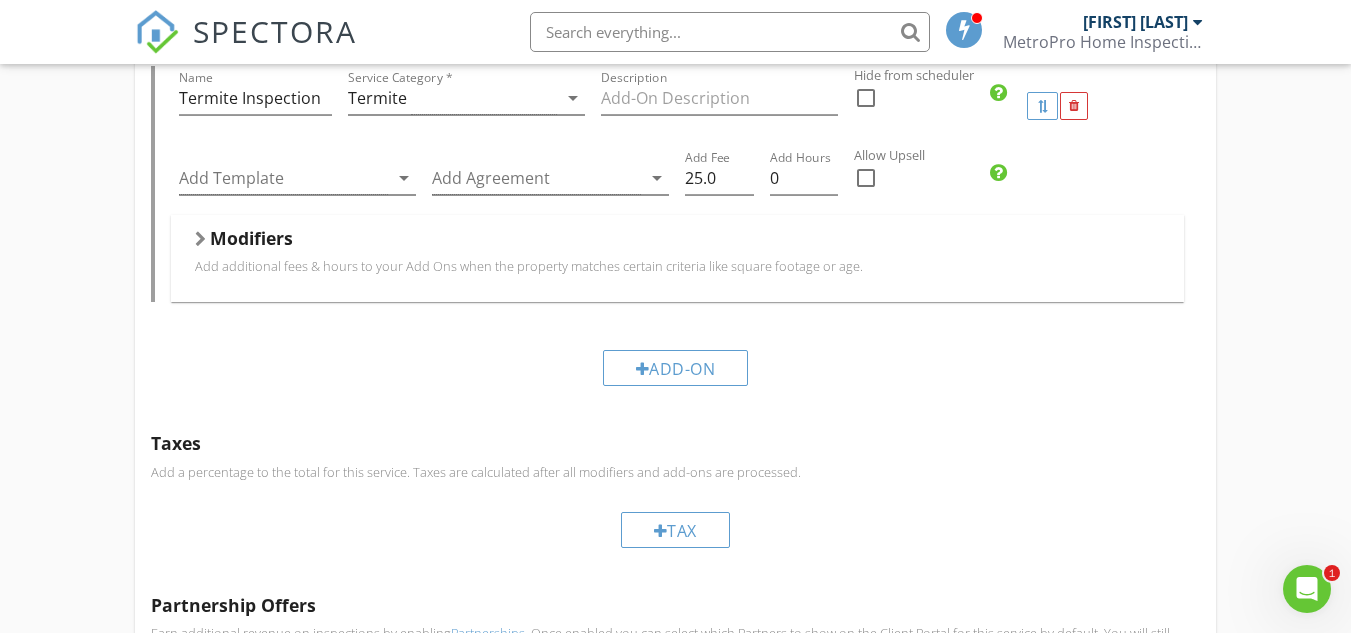 scroll, scrollTop: 0, scrollLeft: 0, axis: both 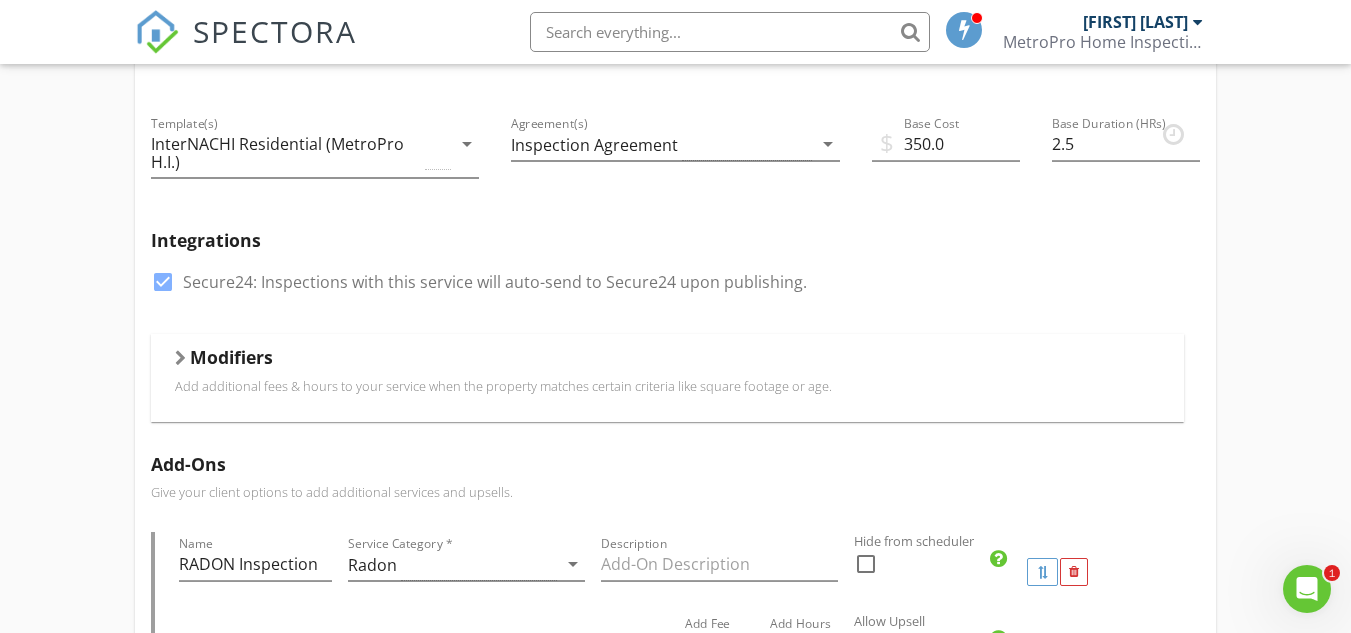 click at bounding box center [180, 358] 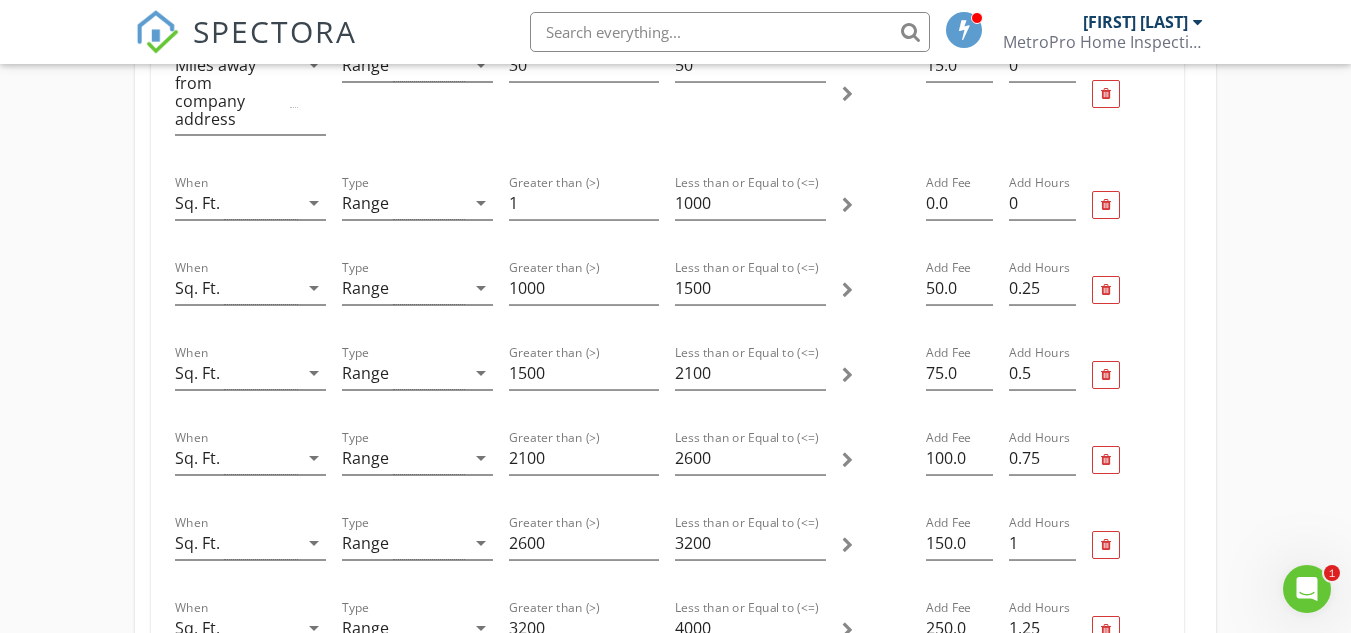 scroll, scrollTop: 775, scrollLeft: 0, axis: vertical 